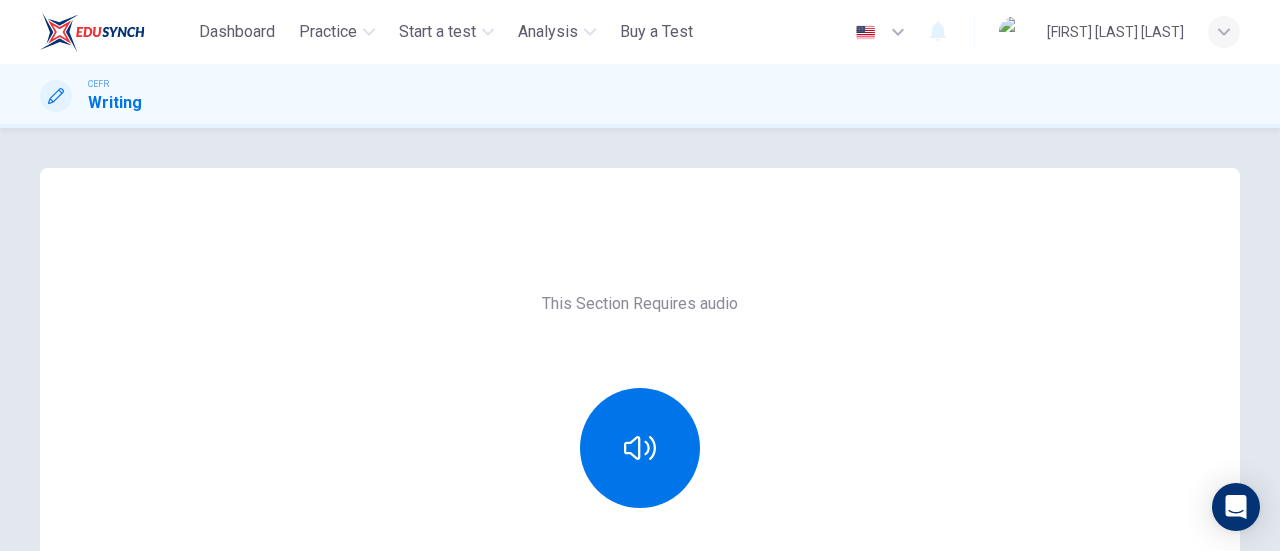 scroll, scrollTop: 0, scrollLeft: 0, axis: both 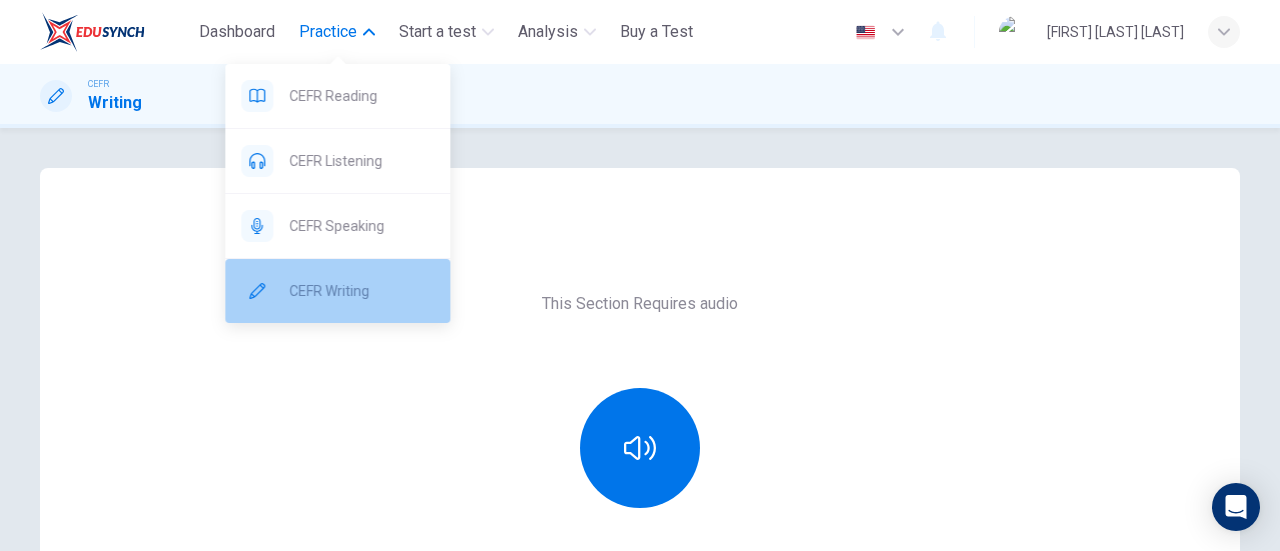 click on "CEFR Writing" at bounding box center [337, 96] 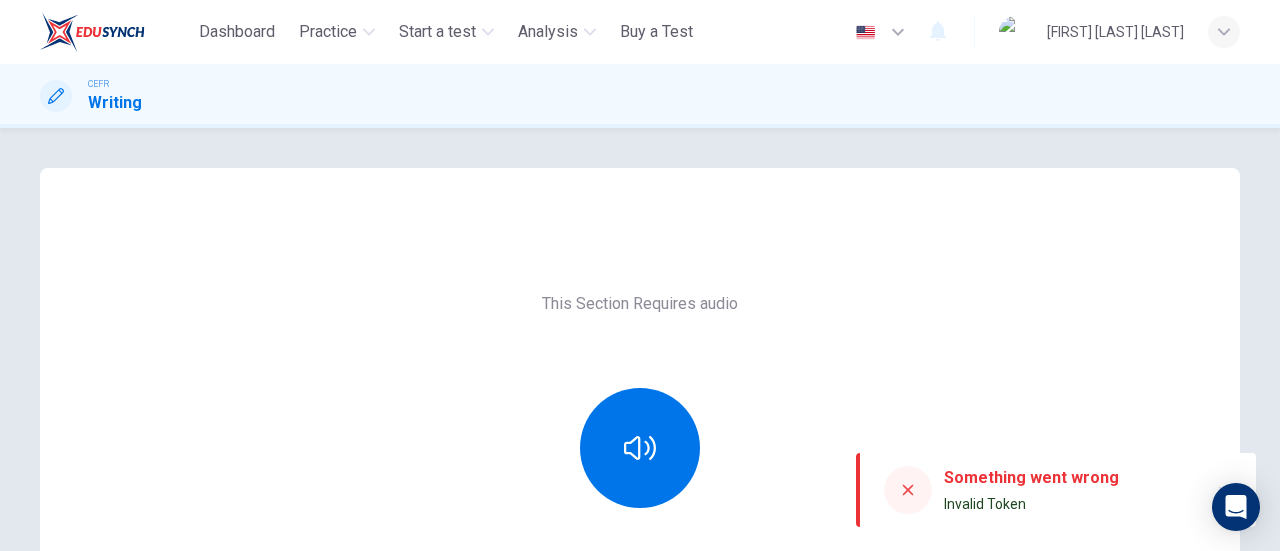 click at bounding box center (908, 490) 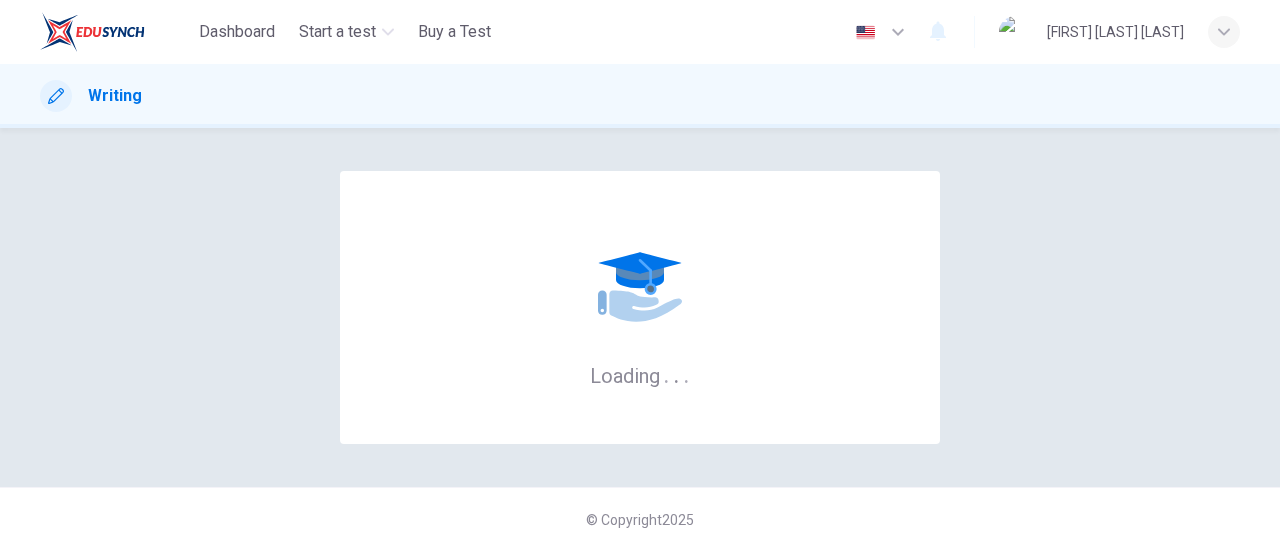 scroll, scrollTop: 0, scrollLeft: 0, axis: both 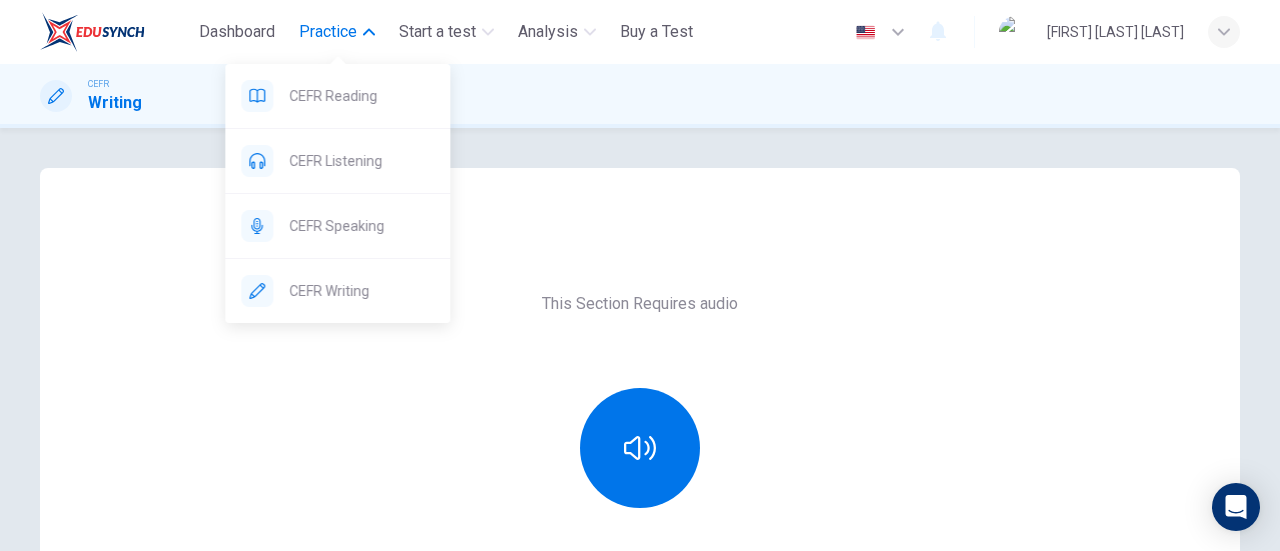 click on "Practice" at bounding box center [328, 32] 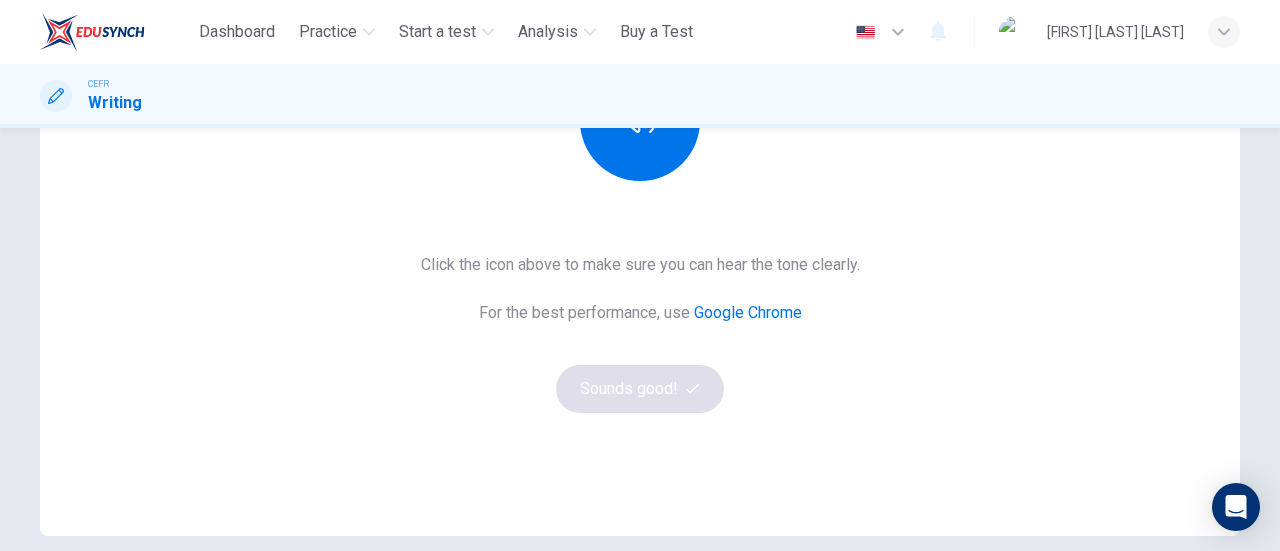 scroll, scrollTop: 328, scrollLeft: 0, axis: vertical 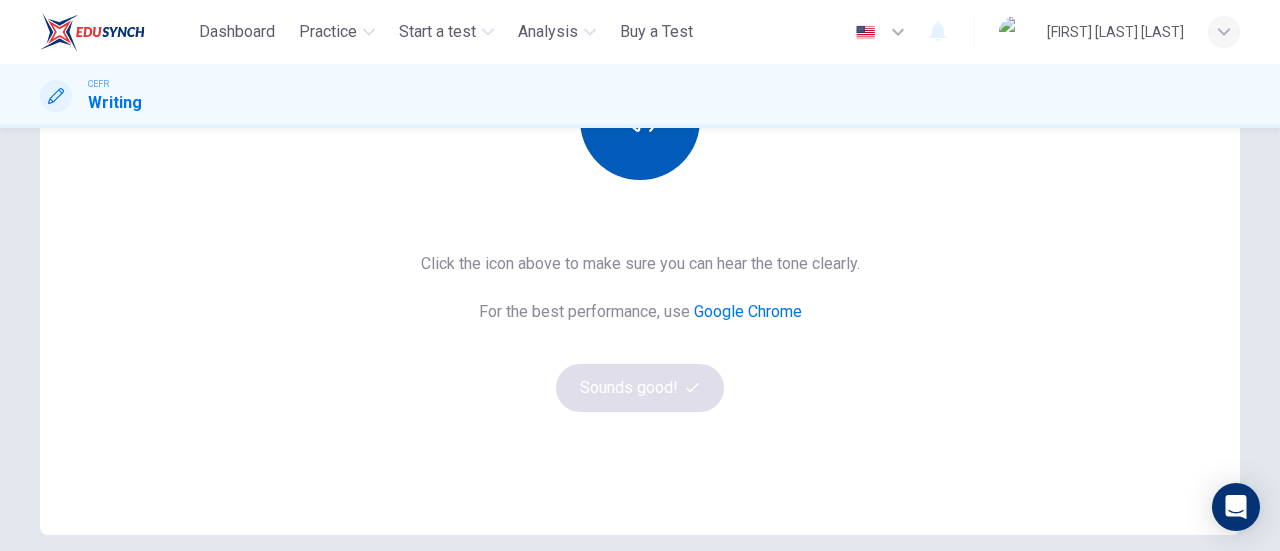 click at bounding box center [640, 120] 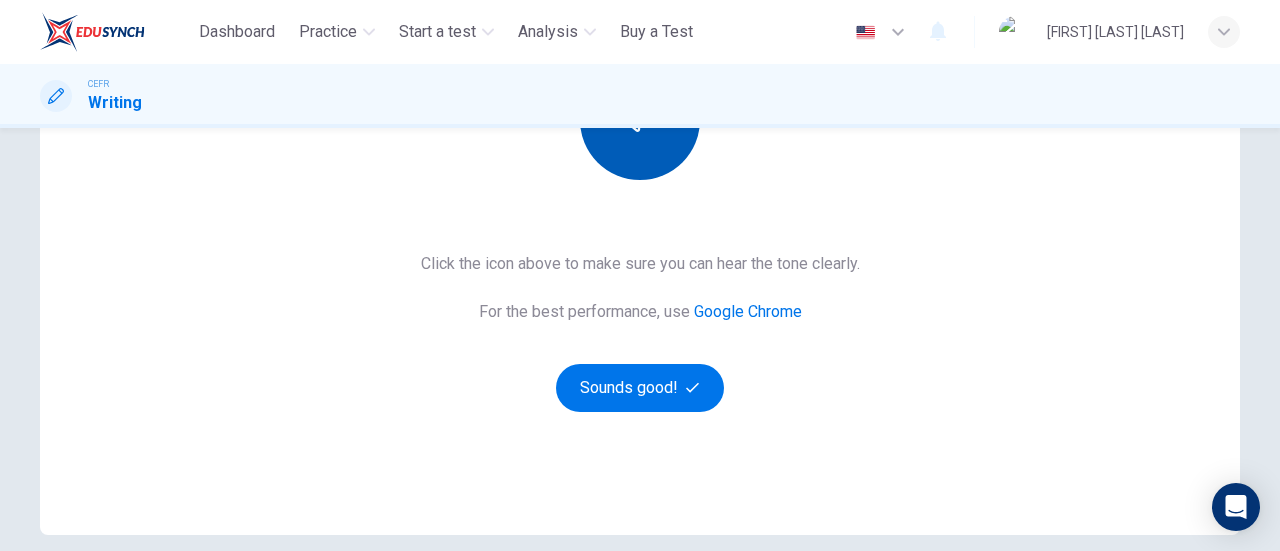 type 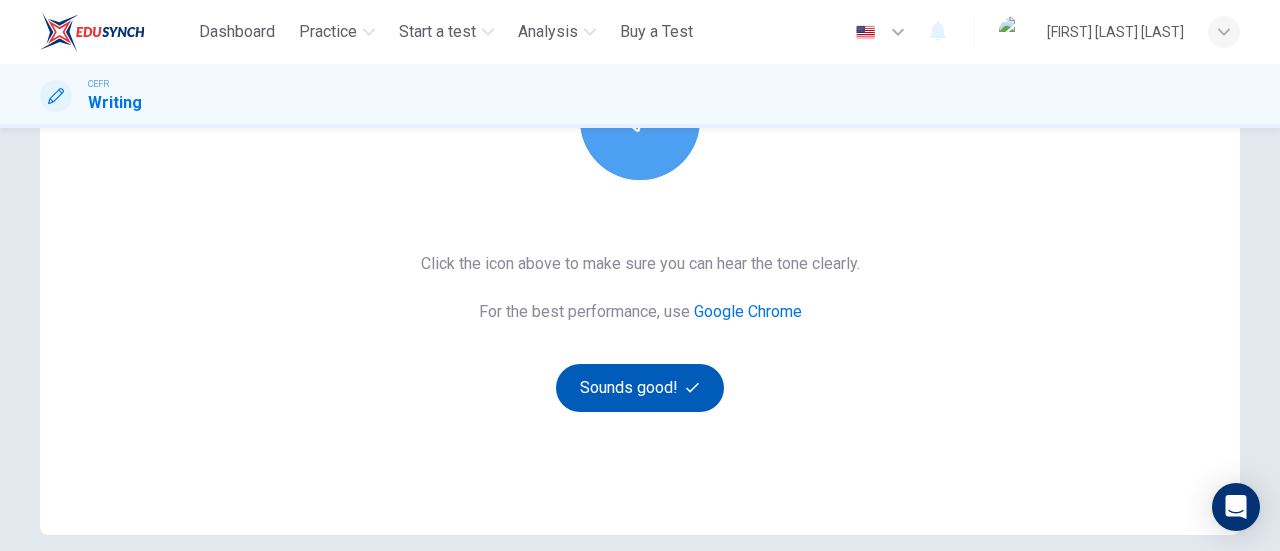 click on "Sounds good!" at bounding box center [640, 388] 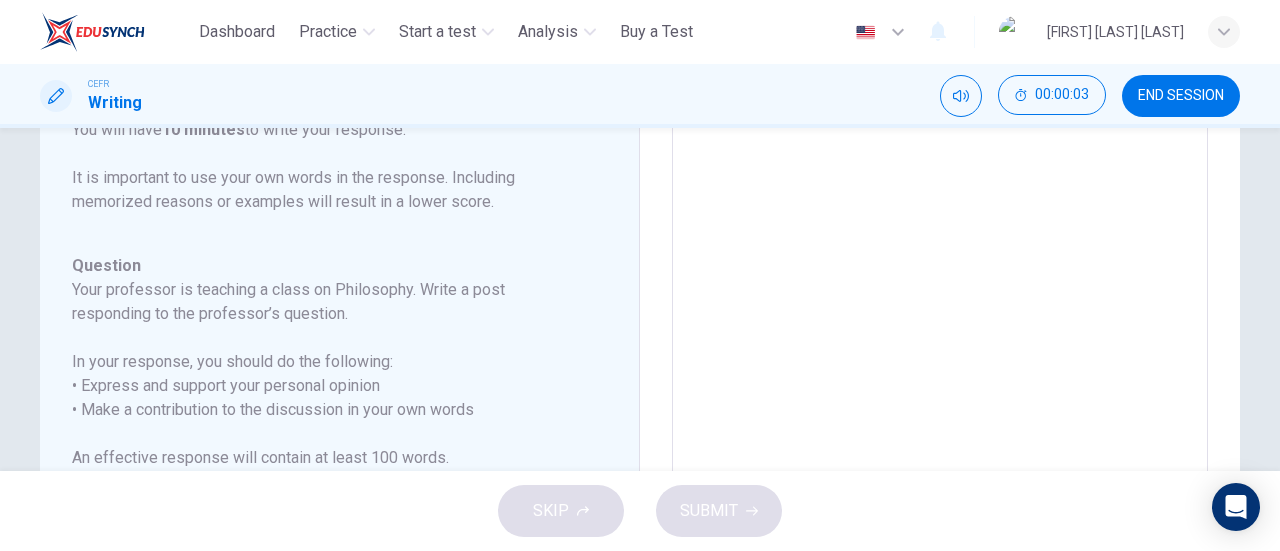 scroll, scrollTop: 429, scrollLeft: 0, axis: vertical 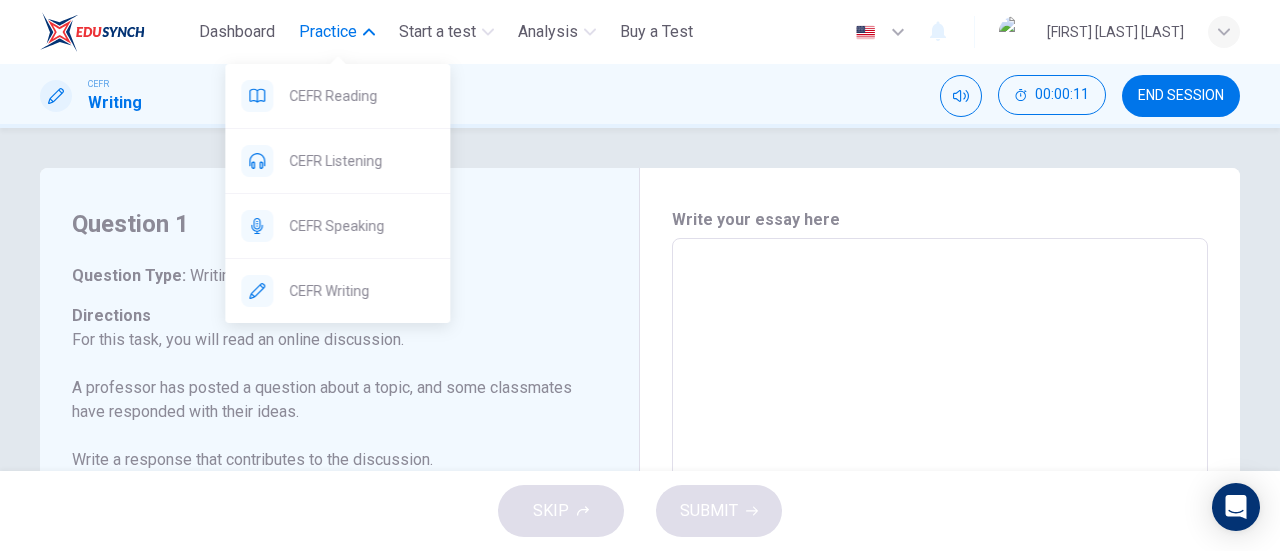 click on "Practice" at bounding box center [328, 32] 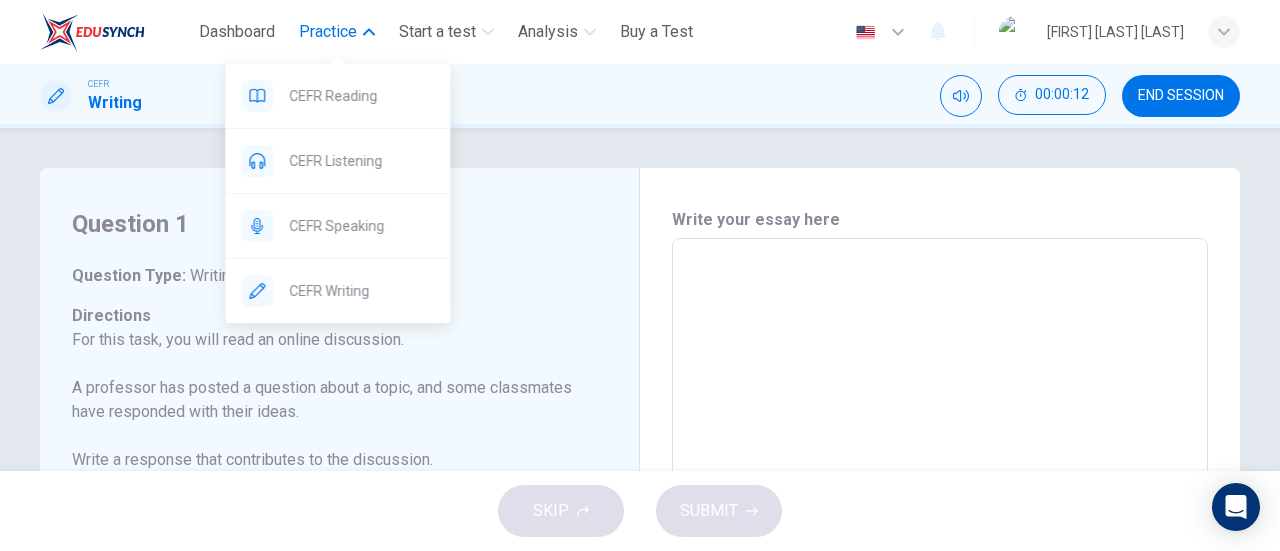 click on "Practice" at bounding box center [328, 32] 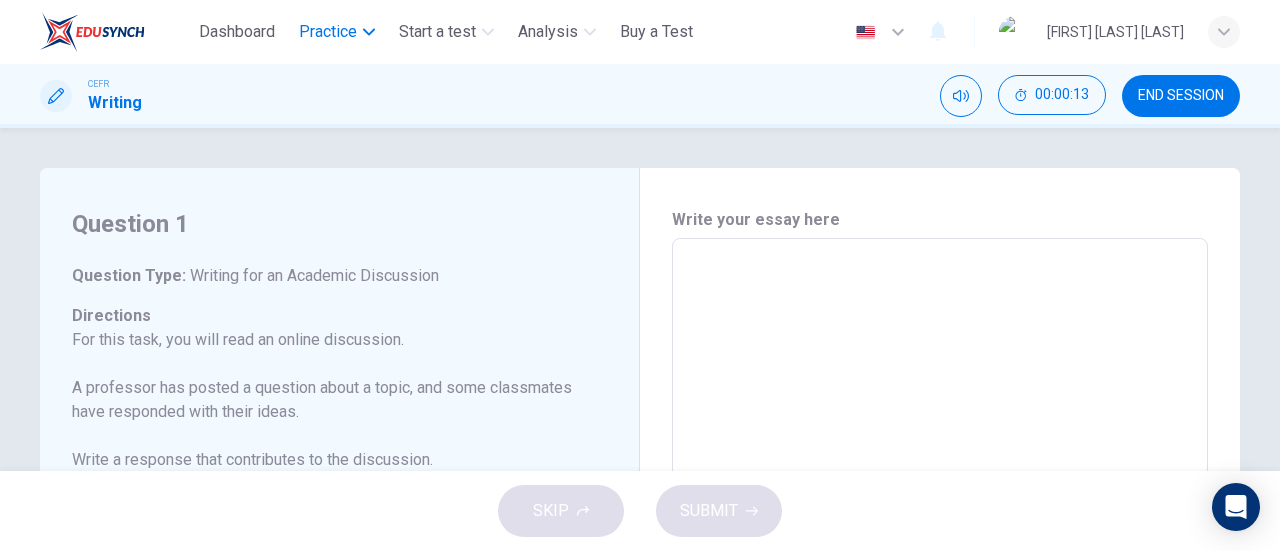 click on "Practice" at bounding box center (328, 32) 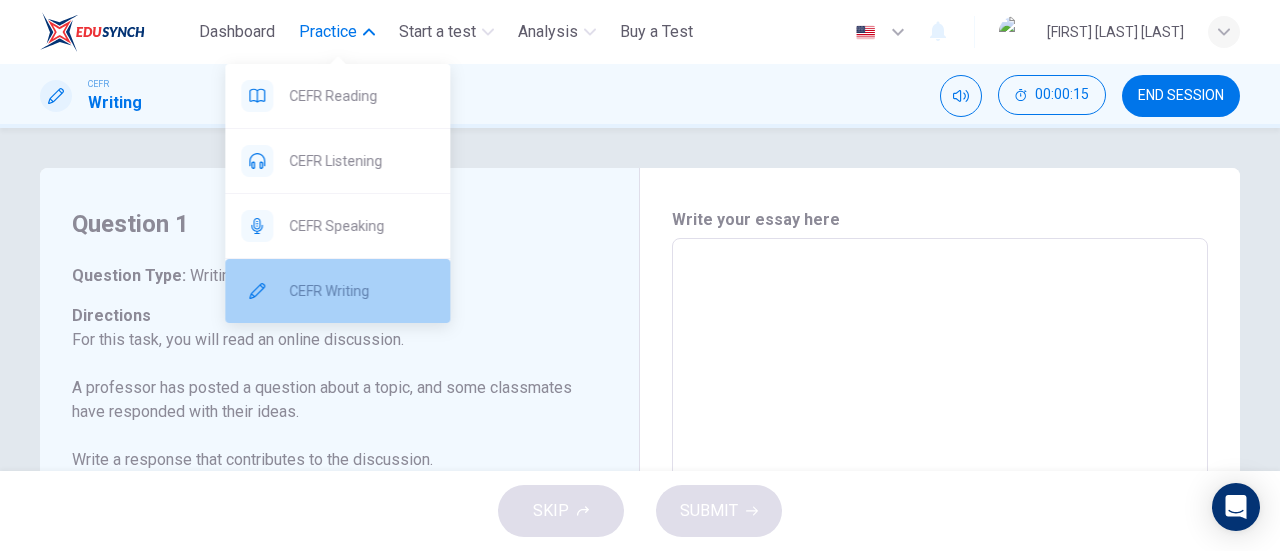 click on "CEFR Writing" at bounding box center (361, 96) 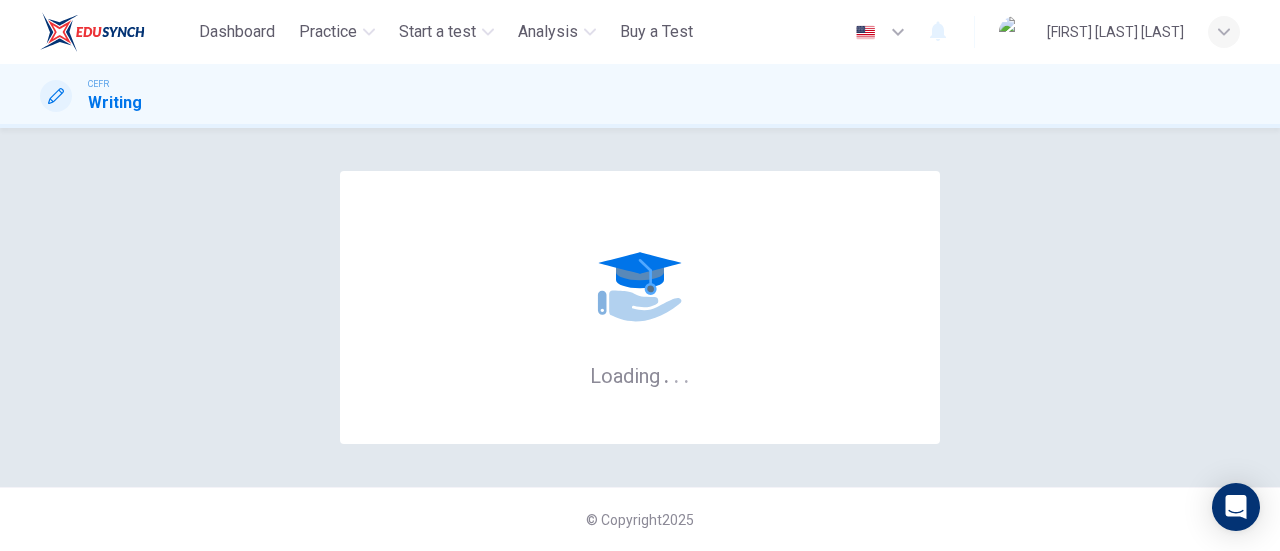 scroll, scrollTop: 0, scrollLeft: 0, axis: both 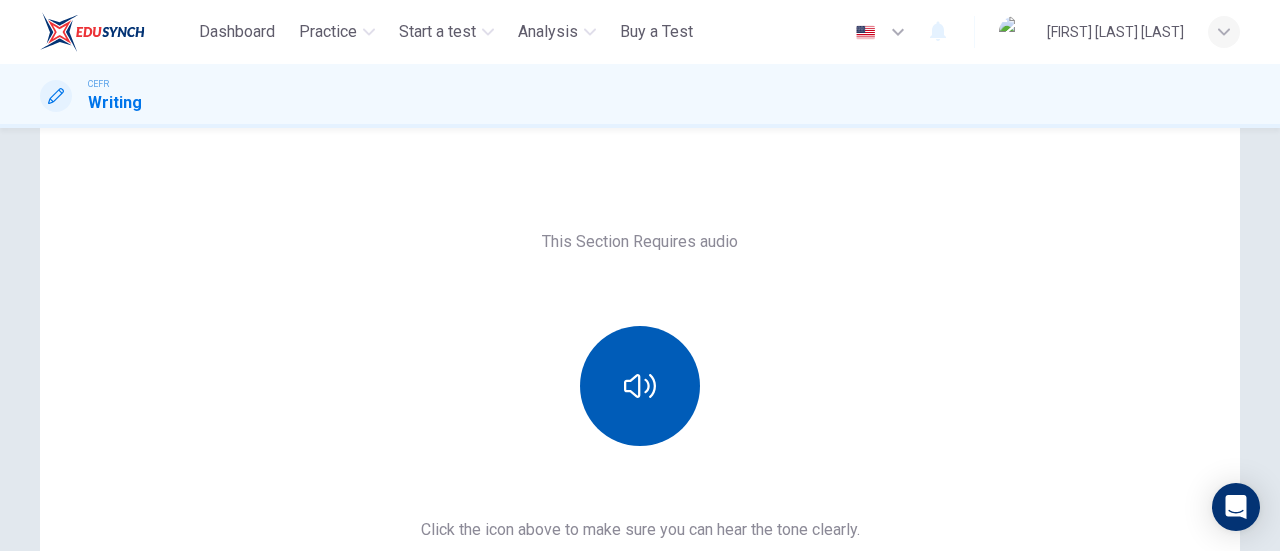 click at bounding box center (640, 386) 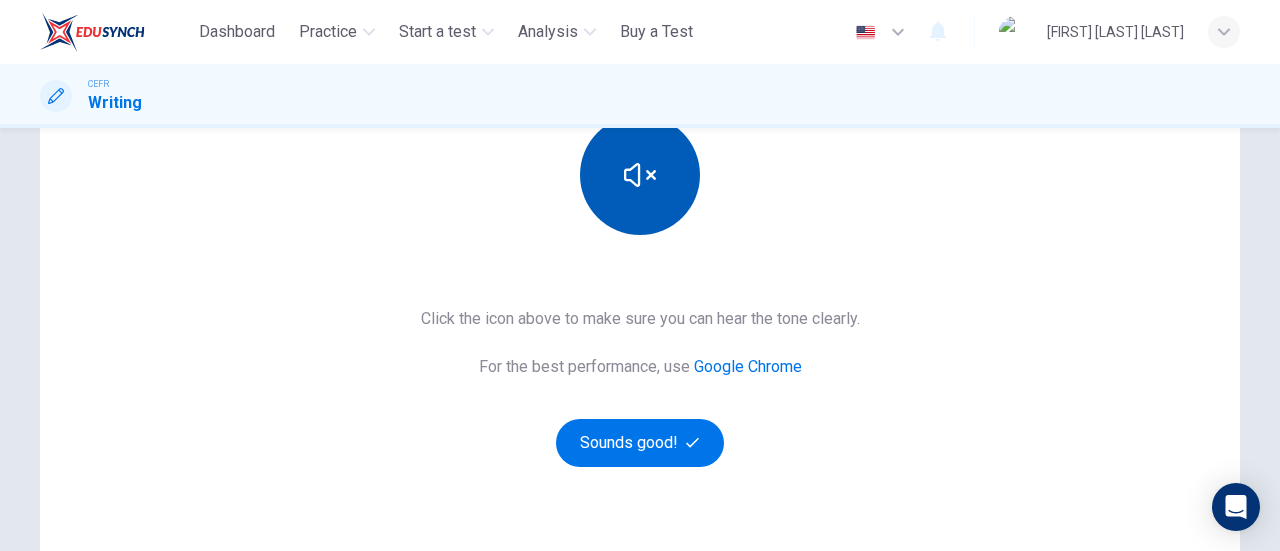 scroll, scrollTop: 274, scrollLeft: 0, axis: vertical 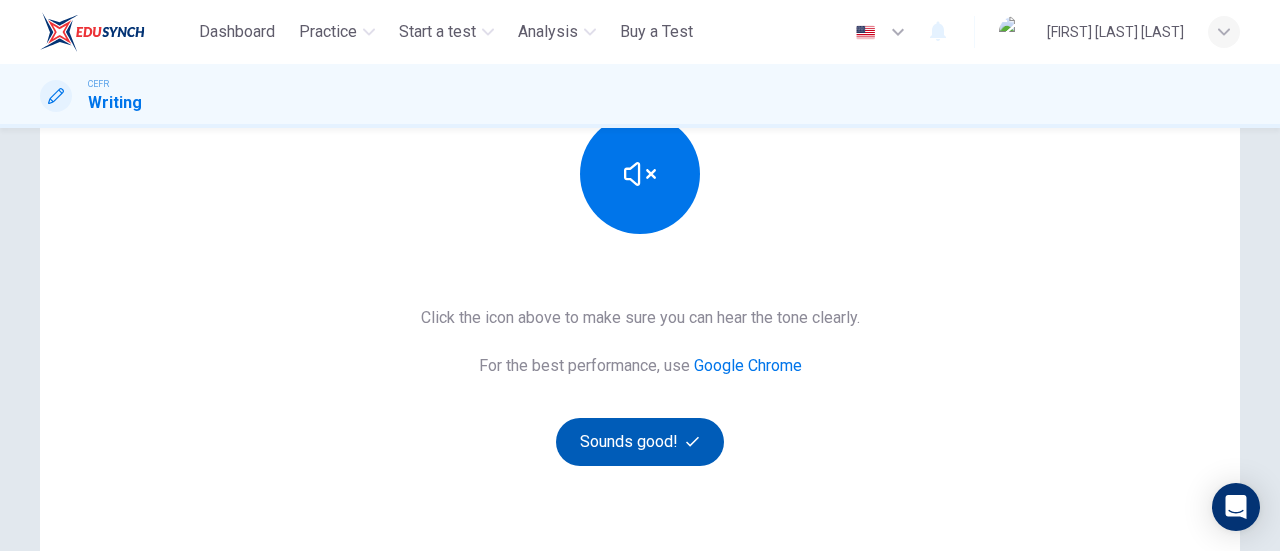 click on "Sounds good!" at bounding box center (640, 442) 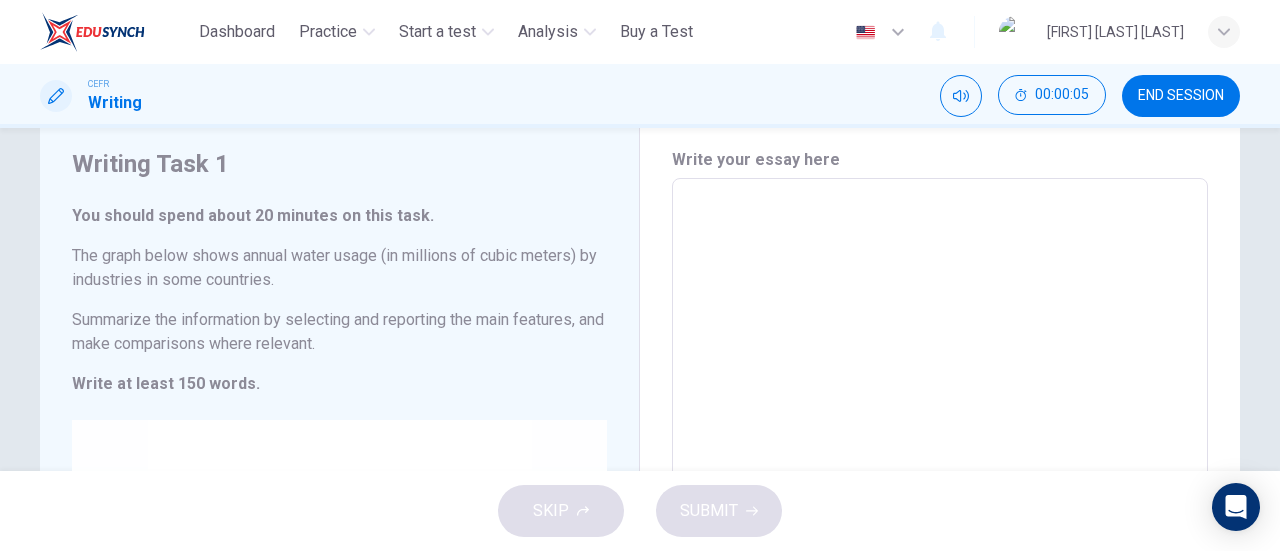 scroll, scrollTop: 0, scrollLeft: 0, axis: both 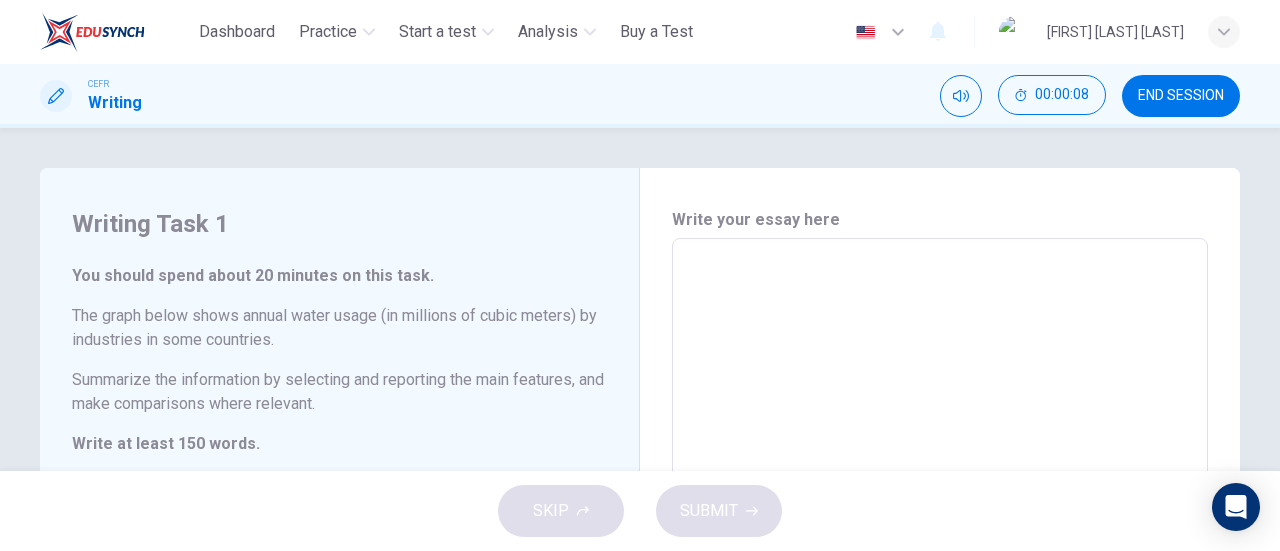 click at bounding box center (940, 534) 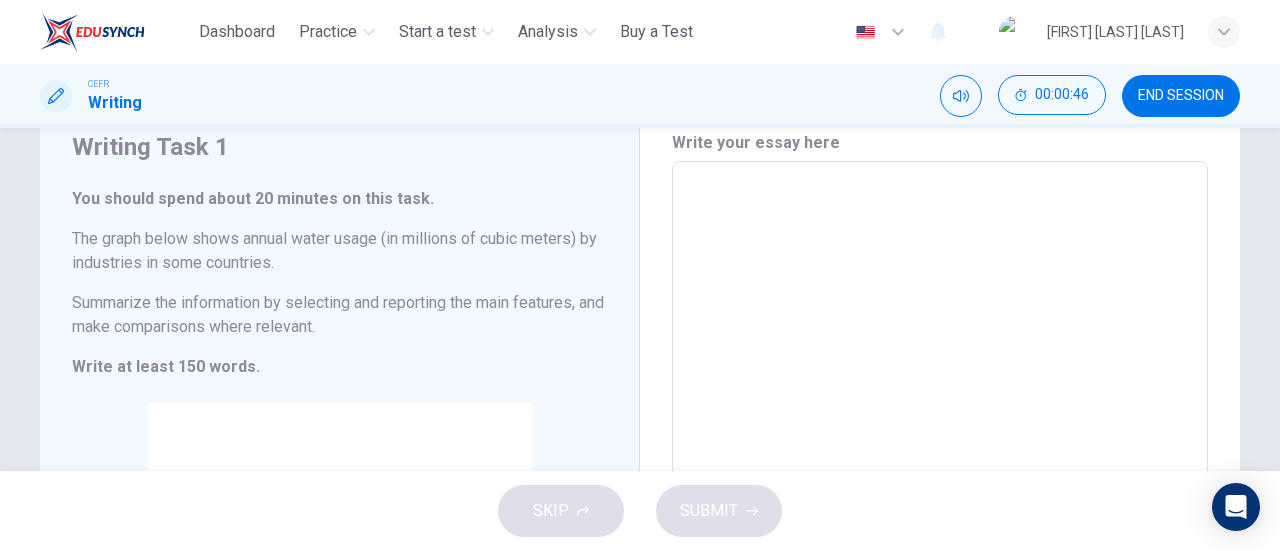 scroll, scrollTop: 85, scrollLeft: 0, axis: vertical 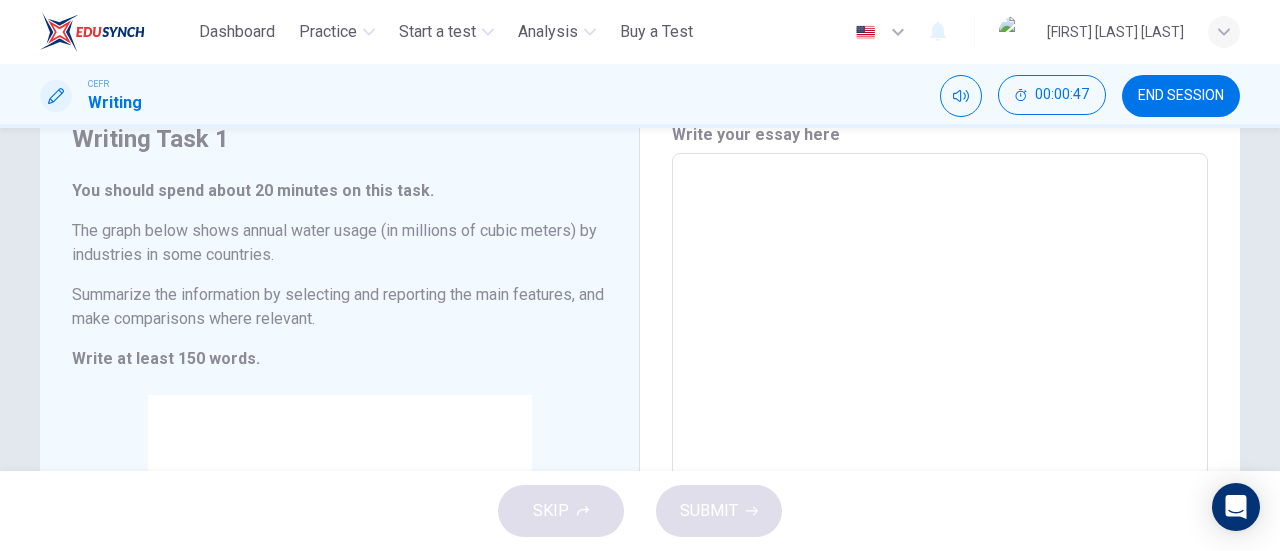 click at bounding box center (940, 449) 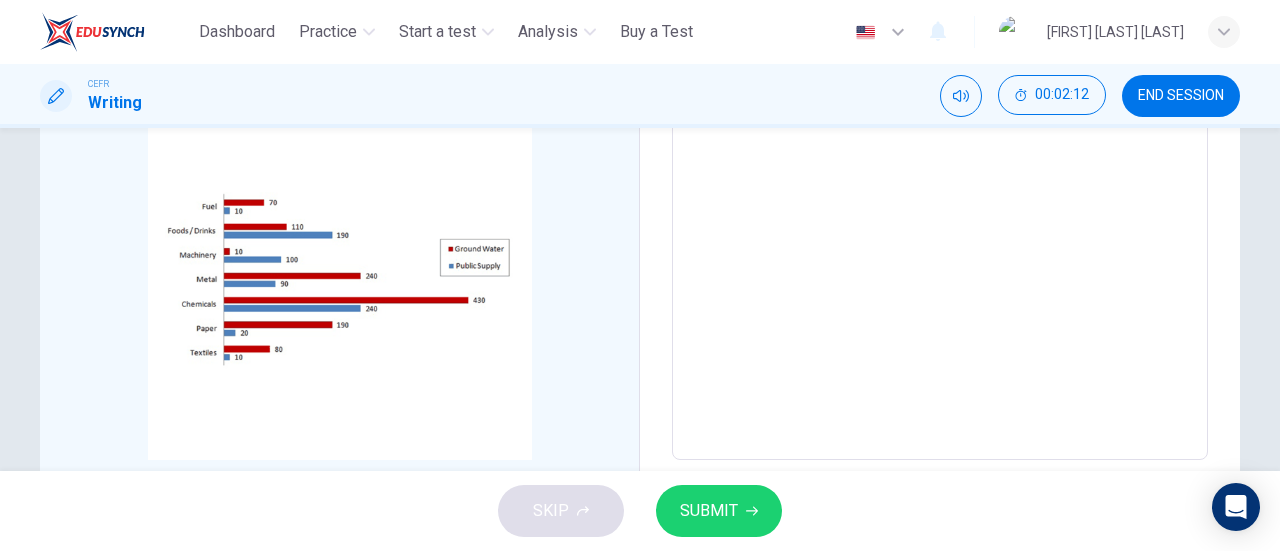 scroll, scrollTop: 375, scrollLeft: 0, axis: vertical 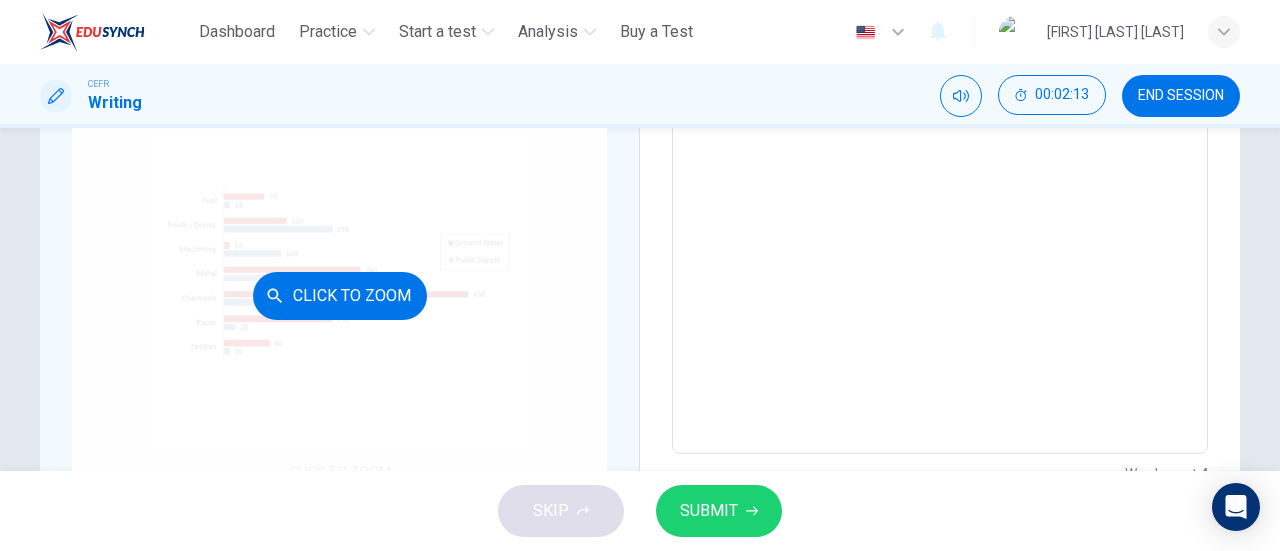 type on "**********" 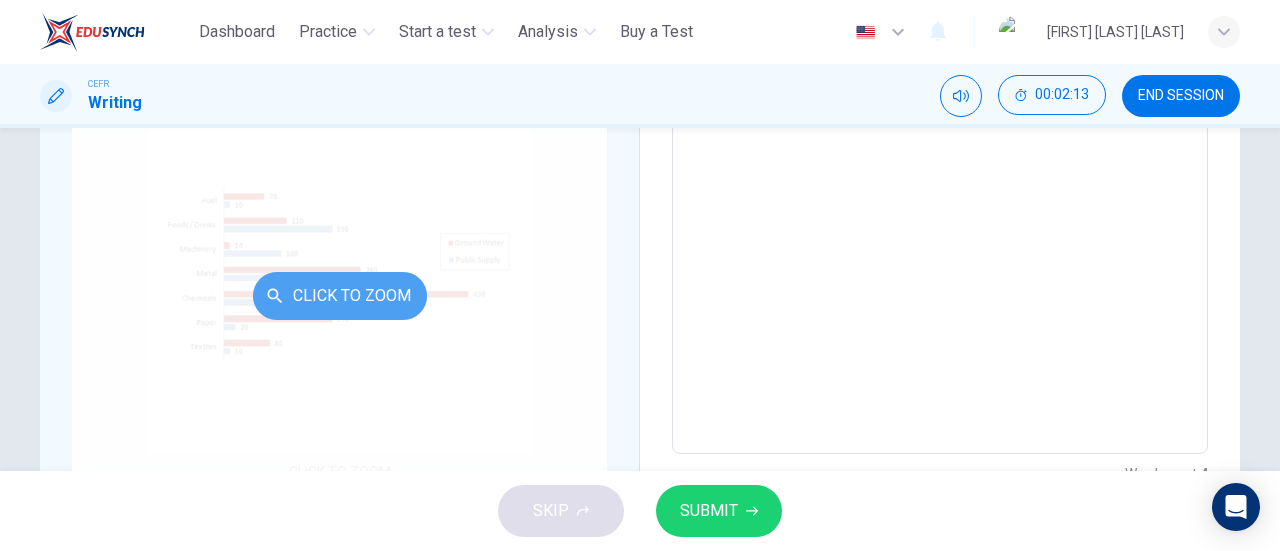 click on "Click to Zoom" at bounding box center (340, 296) 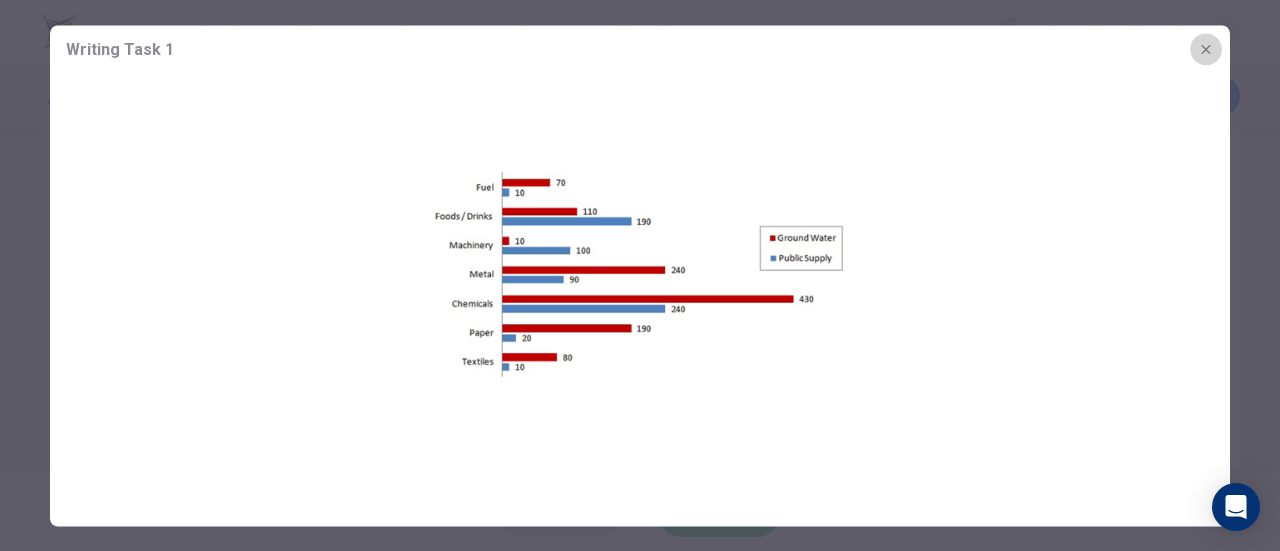 click at bounding box center [1206, 49] 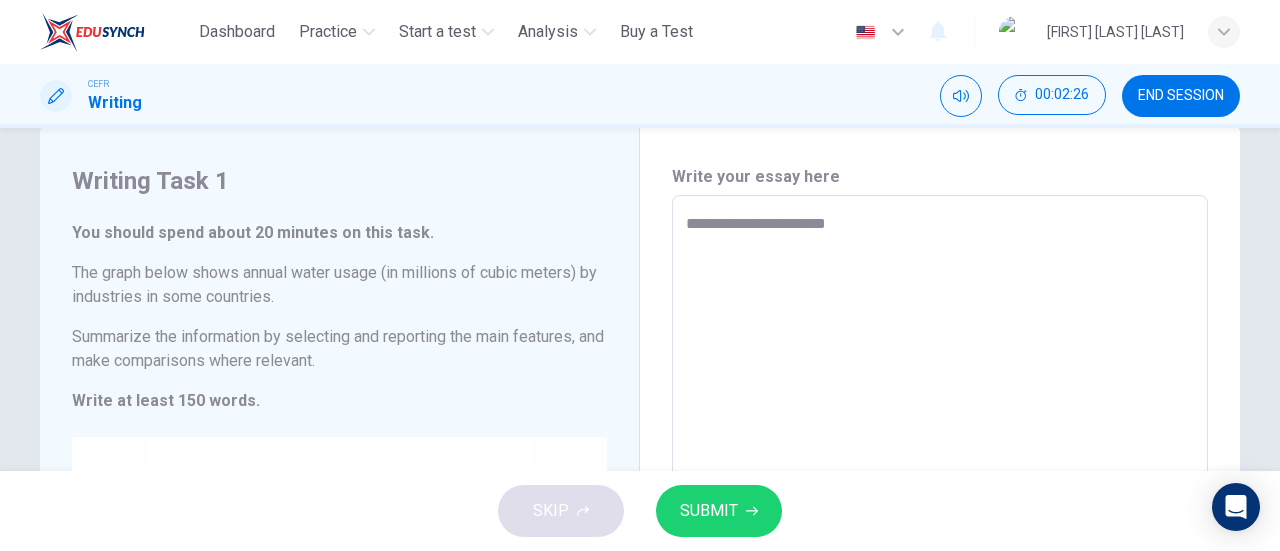 scroll, scrollTop: 23, scrollLeft: 0, axis: vertical 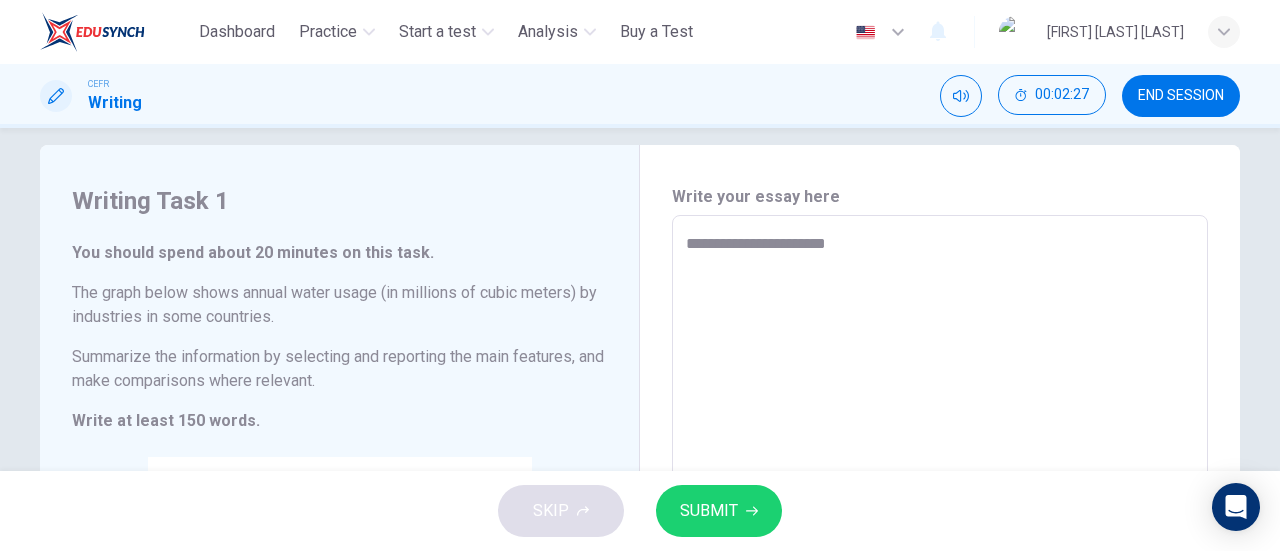 click on "**********" at bounding box center (940, 511) 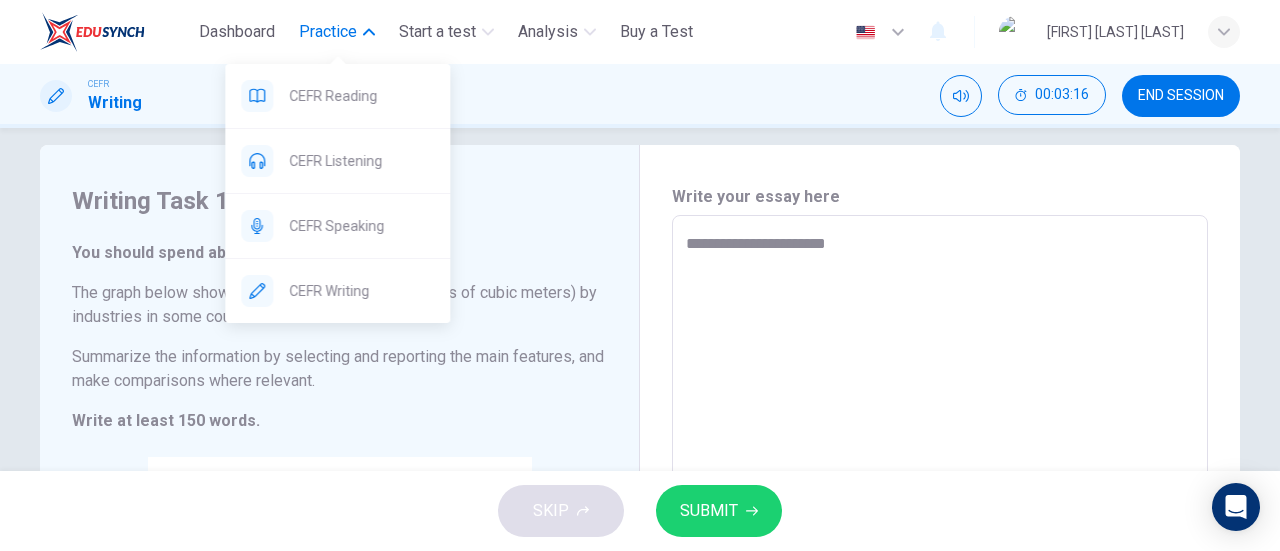 click on "Practice" at bounding box center (328, 32) 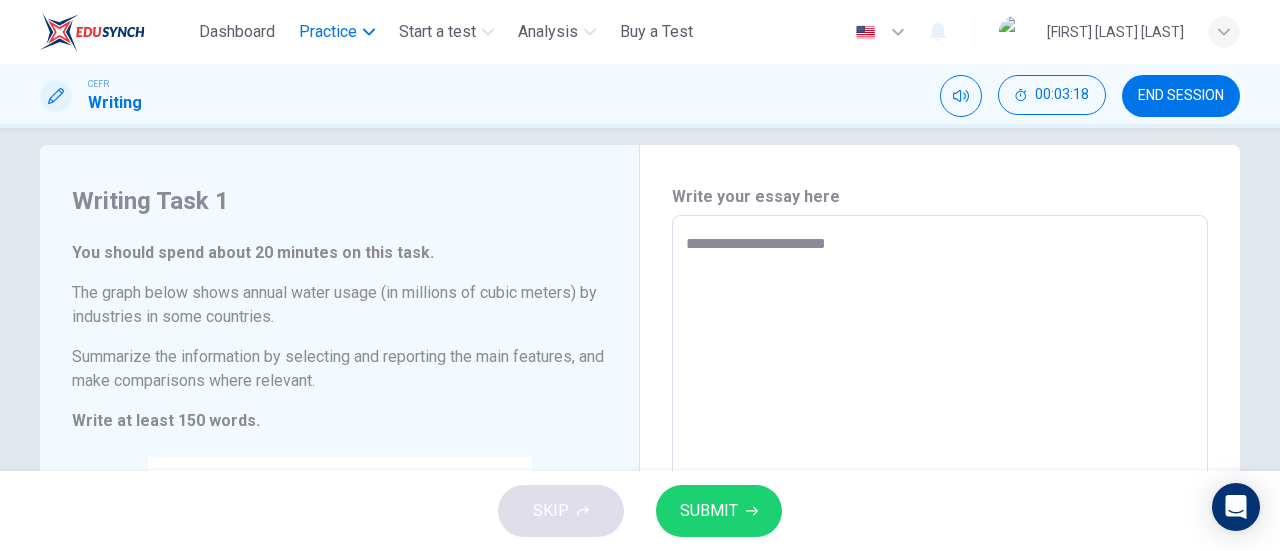 click on "Practice" at bounding box center [328, 32] 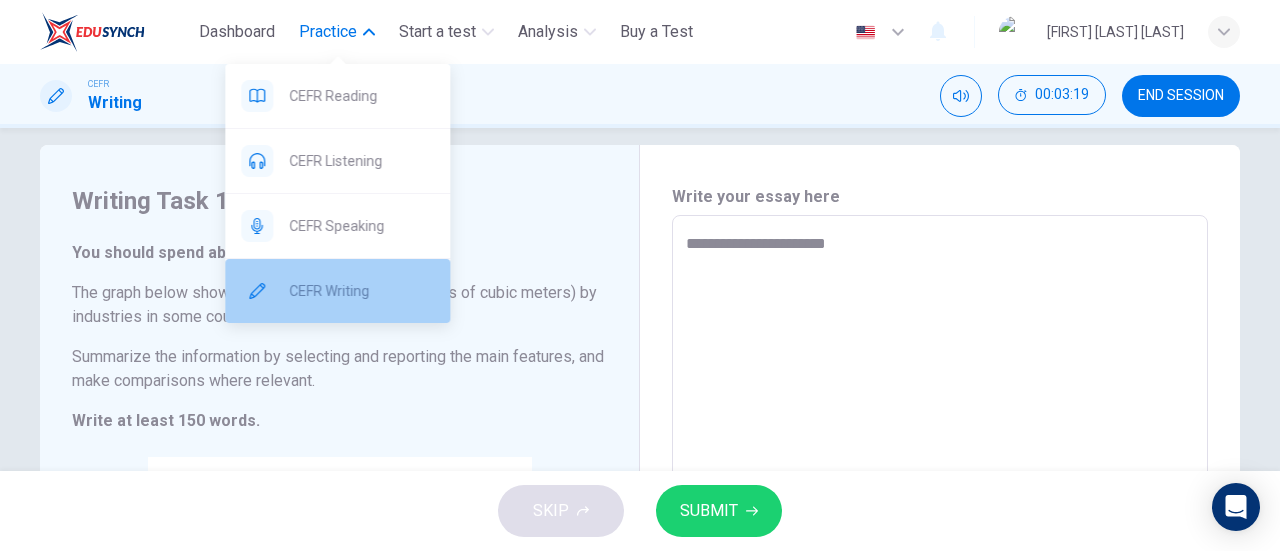 click on "CEFR Writing" at bounding box center (337, 96) 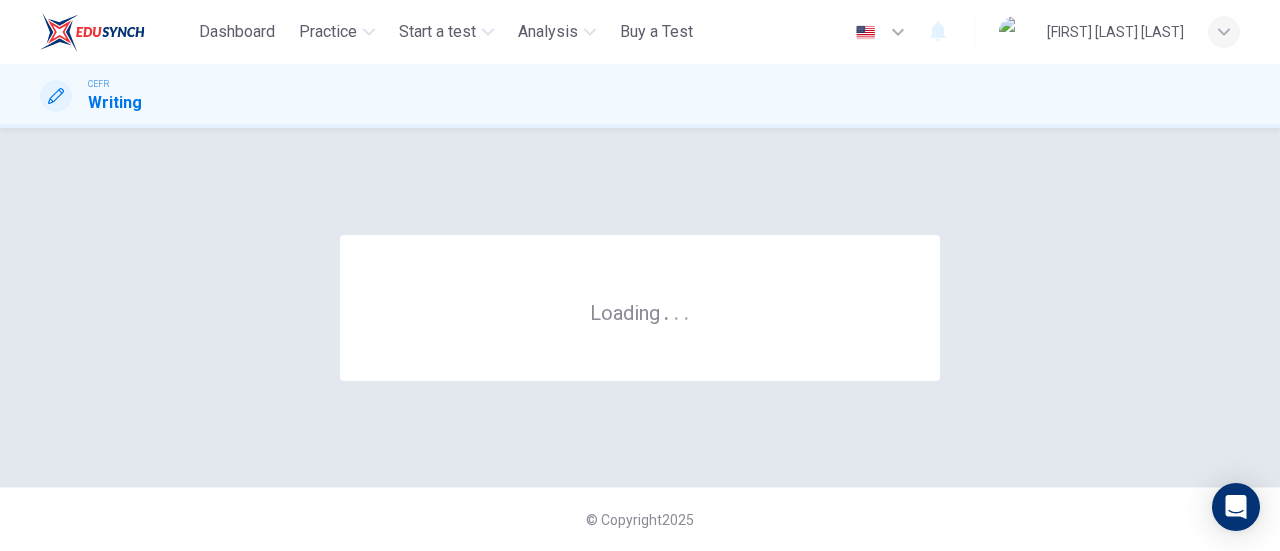 scroll, scrollTop: 0, scrollLeft: 0, axis: both 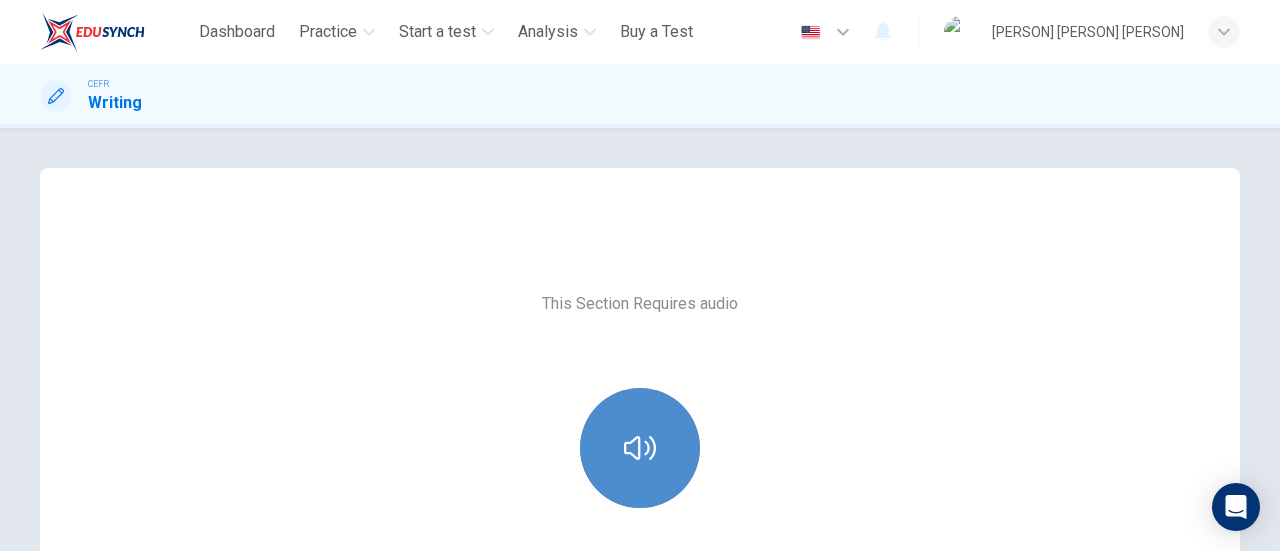 click at bounding box center [640, 448] 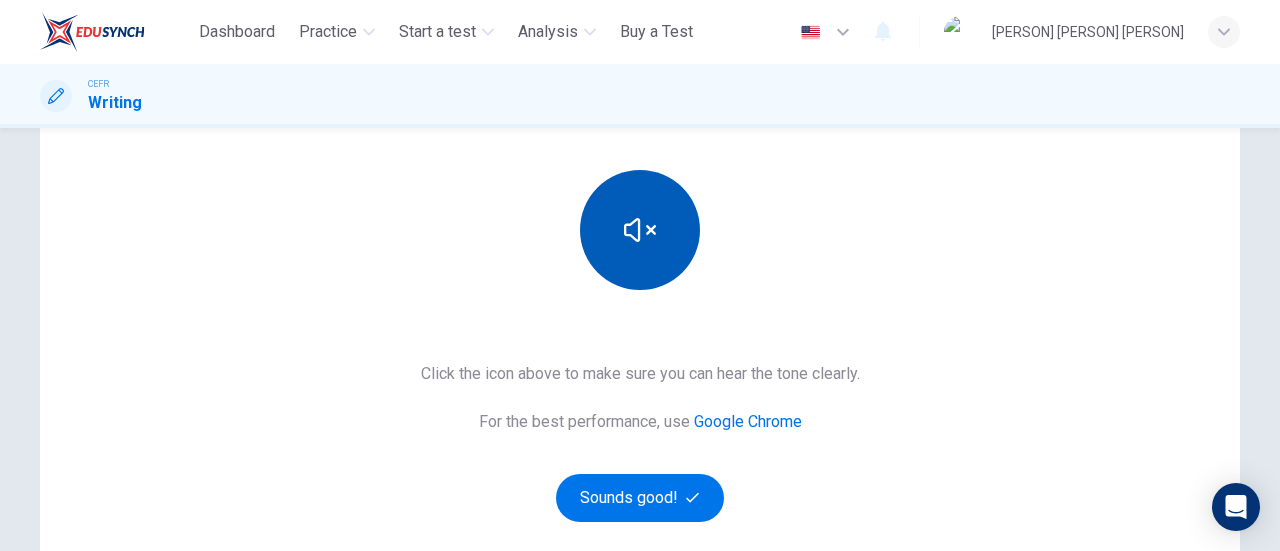 scroll, scrollTop: 236, scrollLeft: 0, axis: vertical 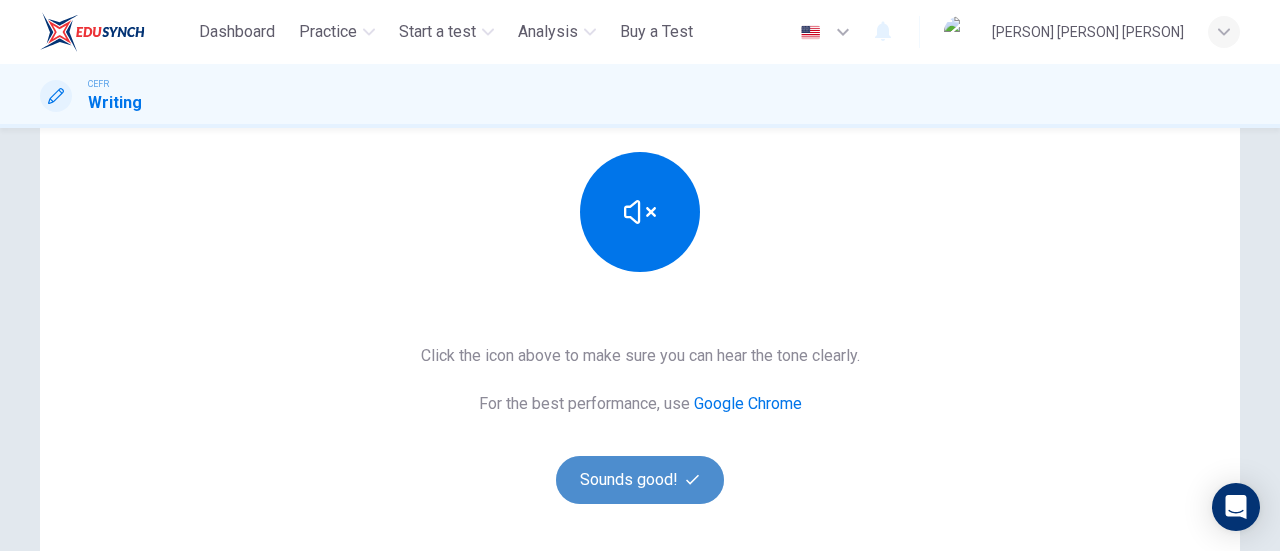 click on "Sounds good!" at bounding box center [640, 480] 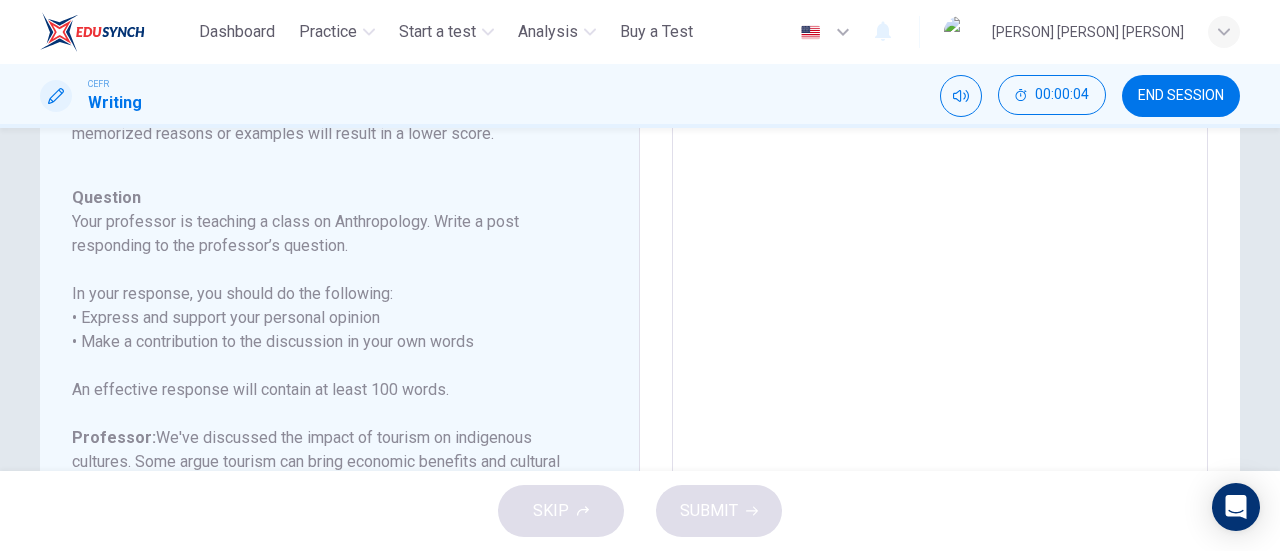 scroll, scrollTop: 246, scrollLeft: 0, axis: vertical 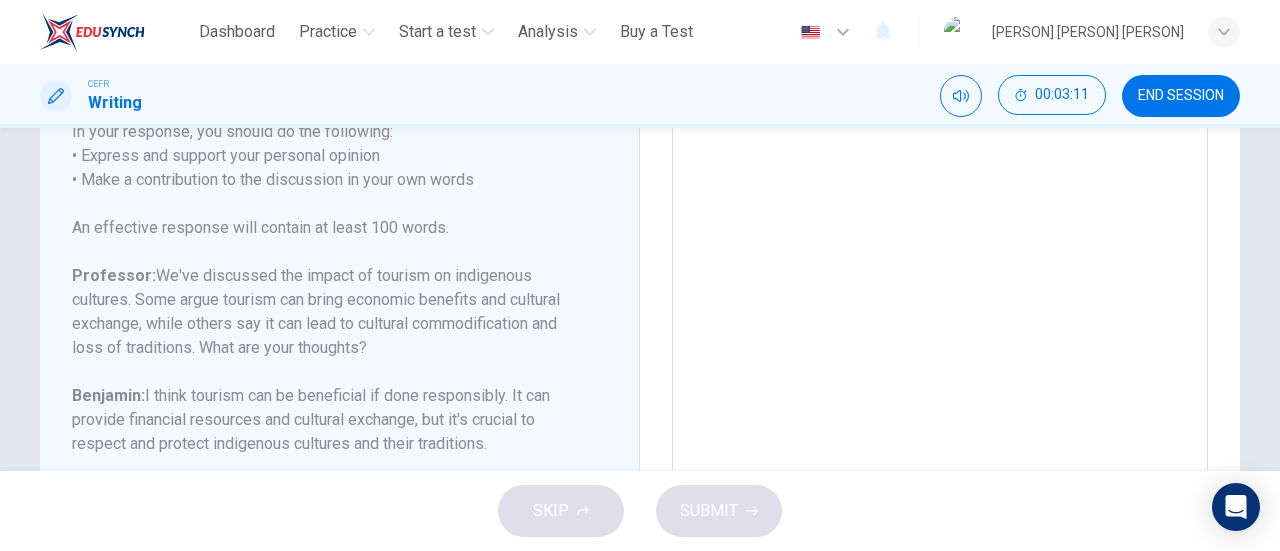 click at bounding box center [940, 186] 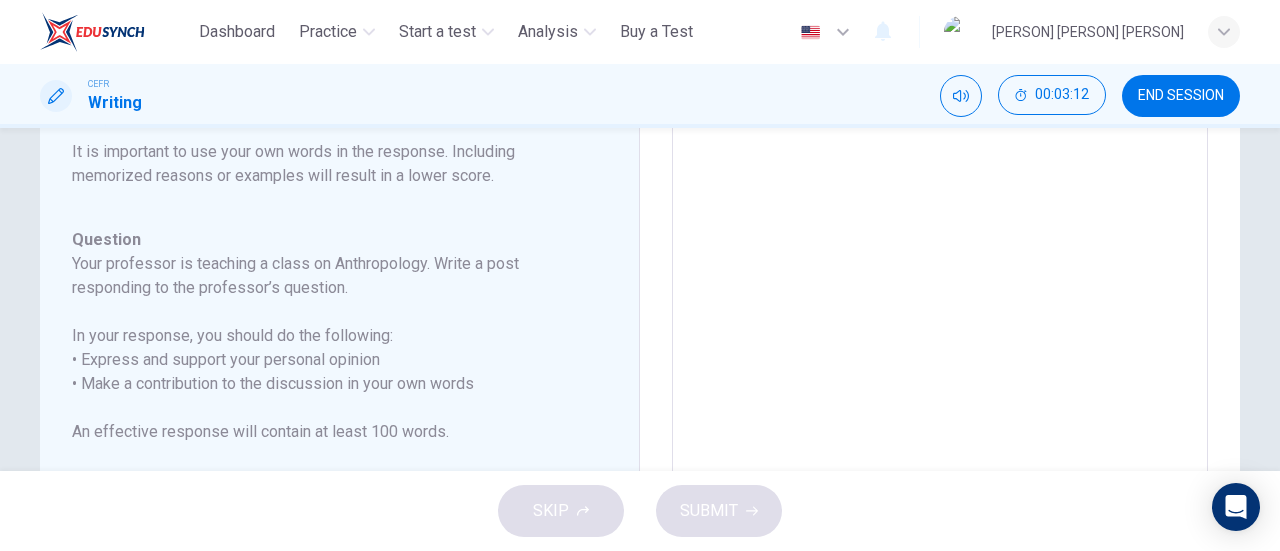 scroll, scrollTop: 0, scrollLeft: 0, axis: both 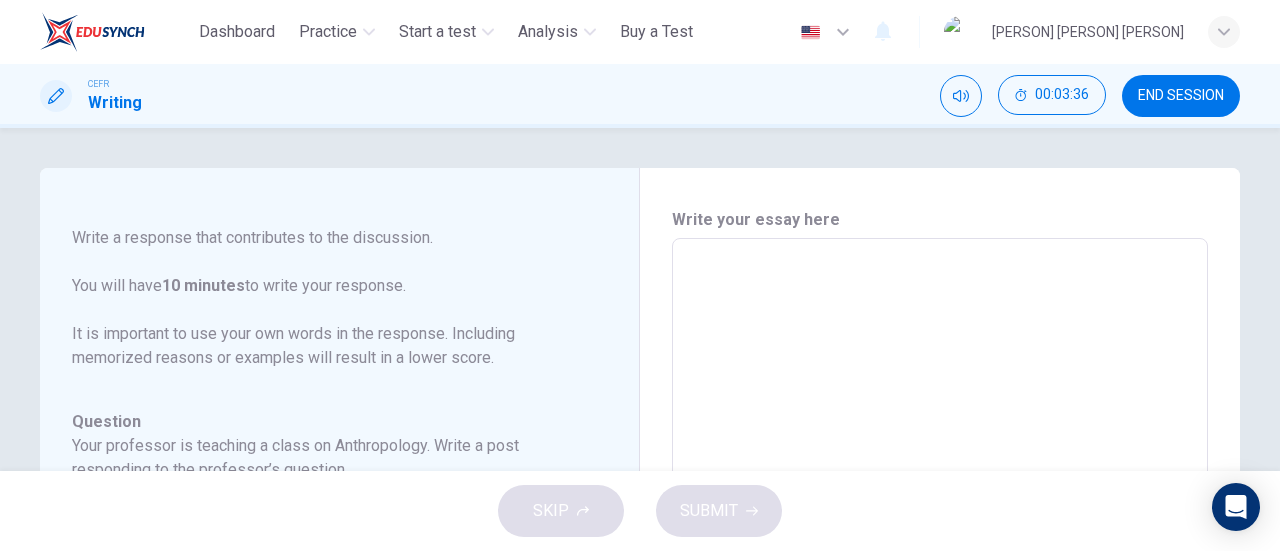 click at bounding box center (940, 572) 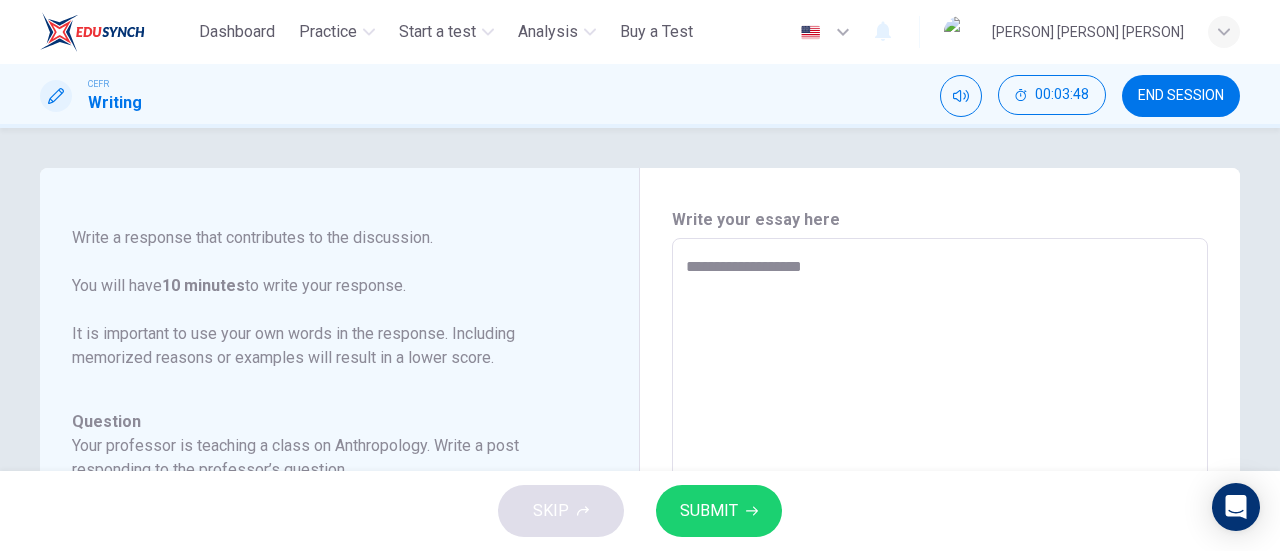 scroll, scrollTop: 246, scrollLeft: 0, axis: vertical 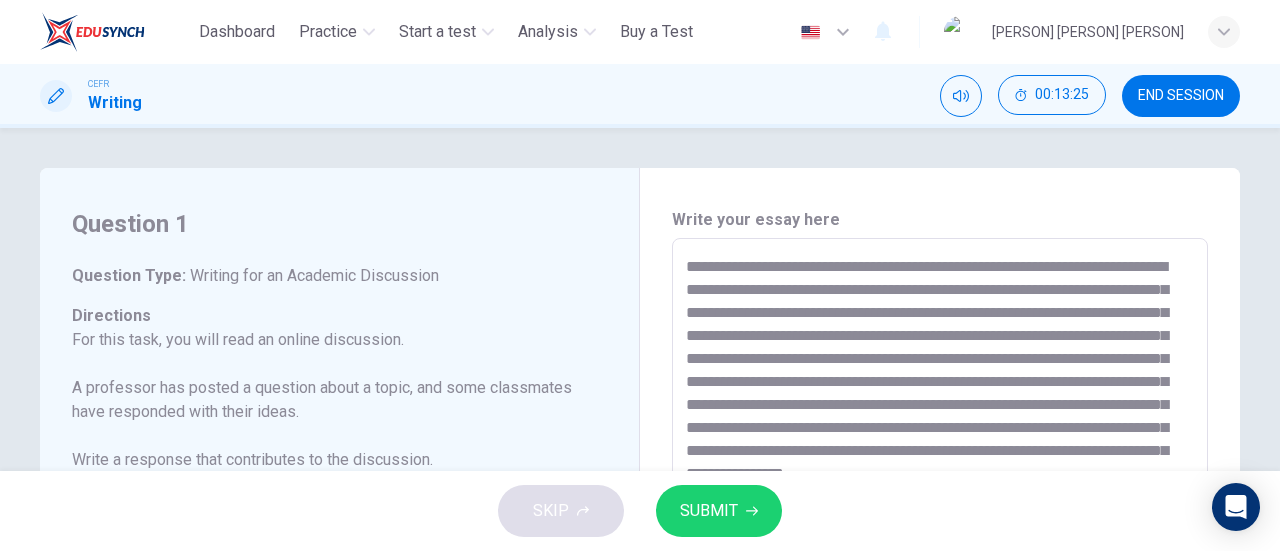 drag, startPoint x: 985, startPoint y: 367, endPoint x: 664, endPoint y: 89, distance: 424.6469 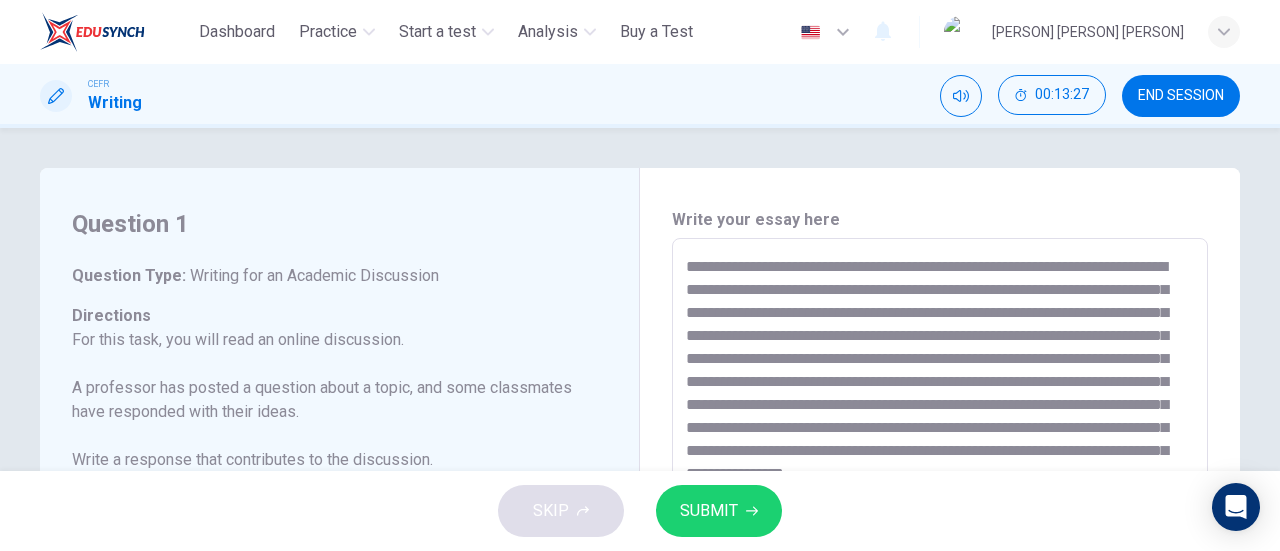 type on "**********" 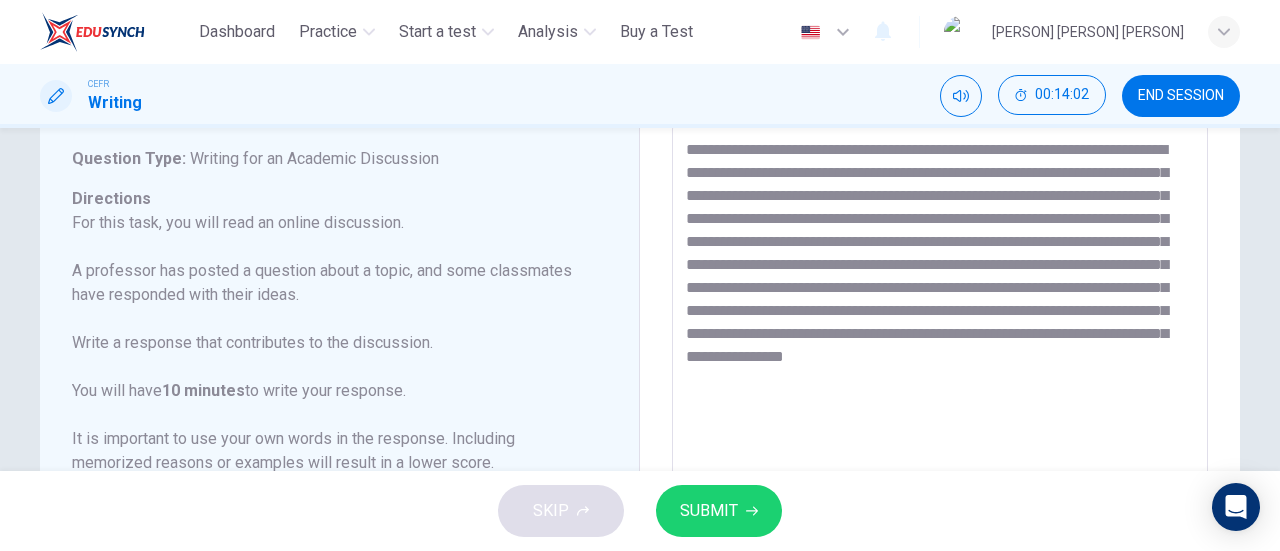 scroll, scrollTop: 158, scrollLeft: 0, axis: vertical 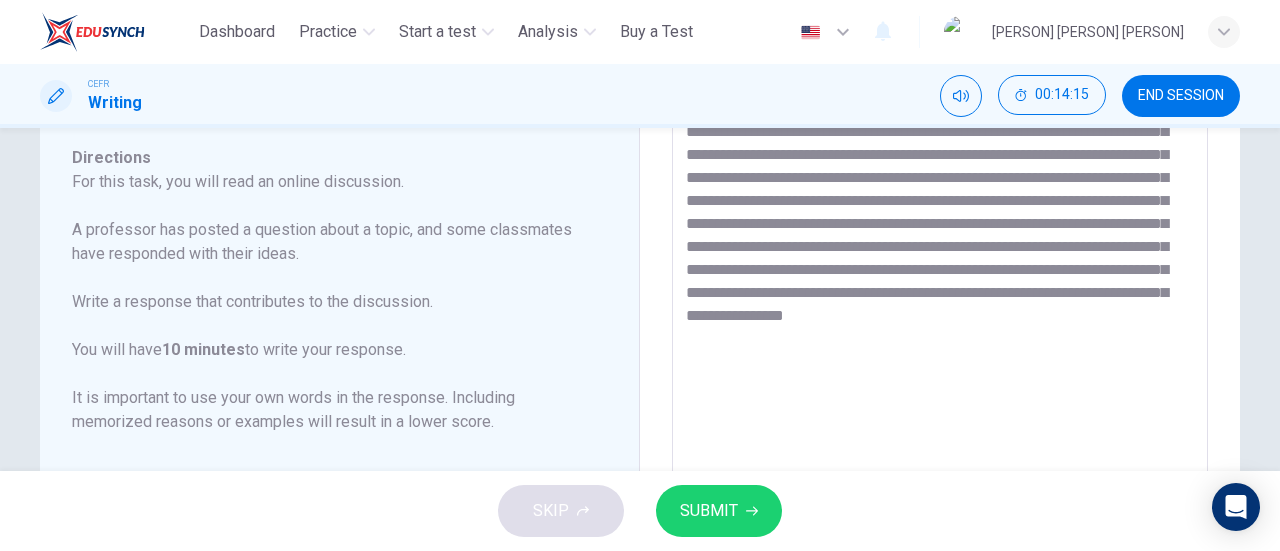 click on "**********" at bounding box center [940, 414] 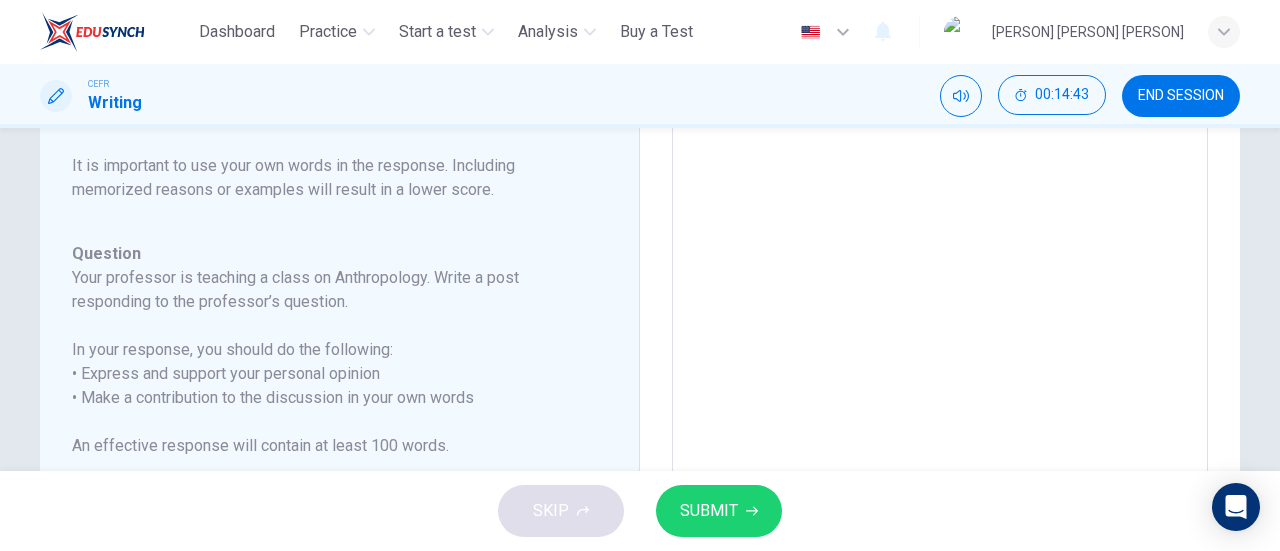 scroll, scrollTop: 546, scrollLeft: 0, axis: vertical 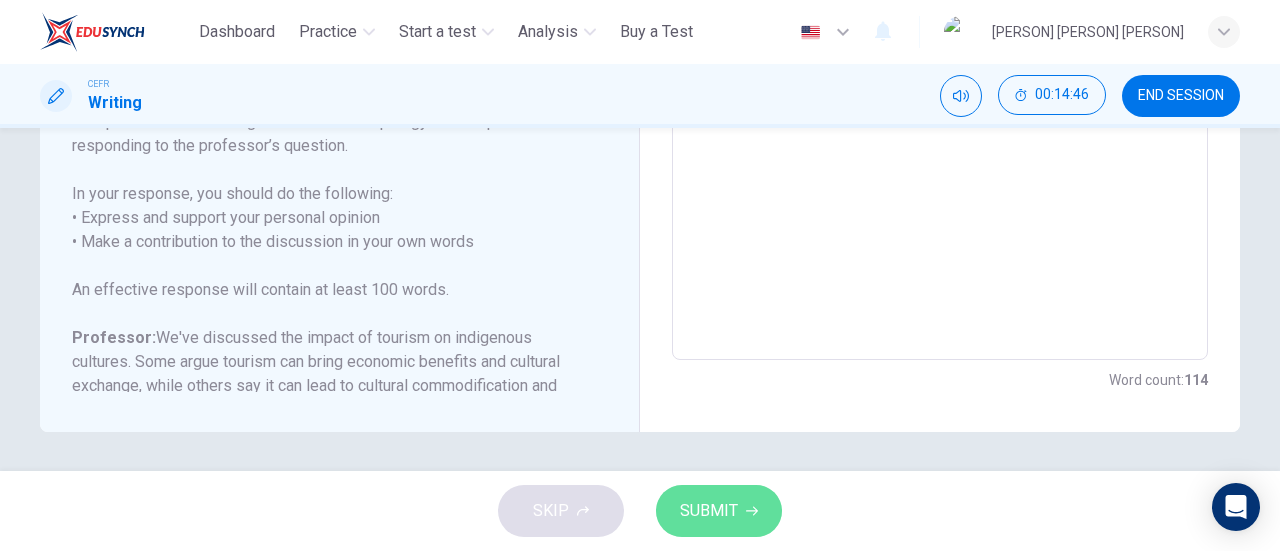 click on "SUBMIT" at bounding box center (719, 511) 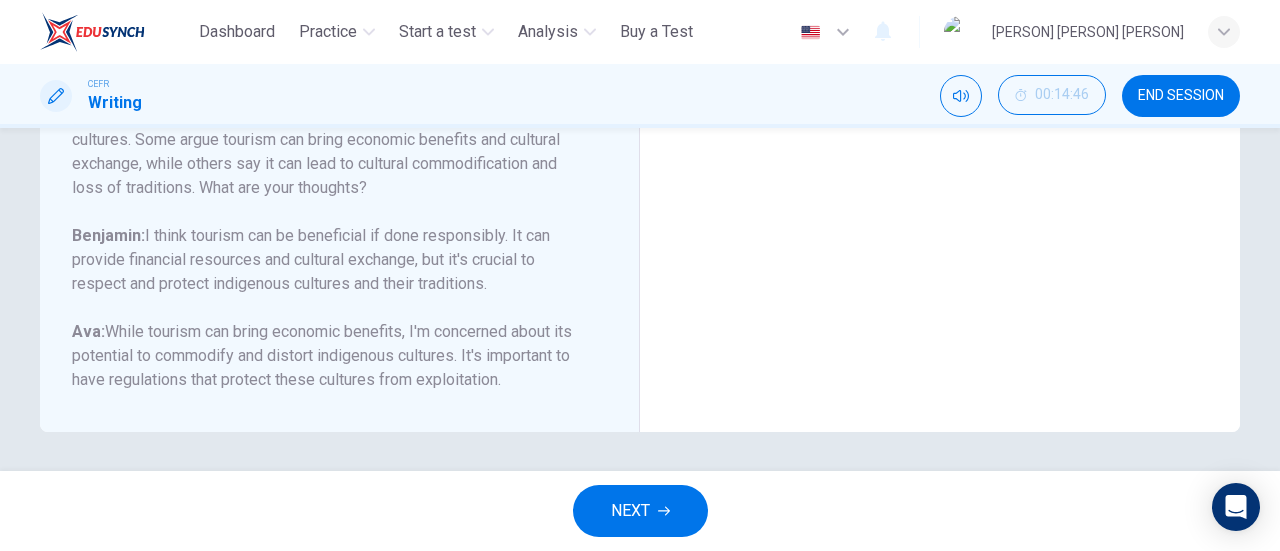 scroll, scrollTop: 0, scrollLeft: 0, axis: both 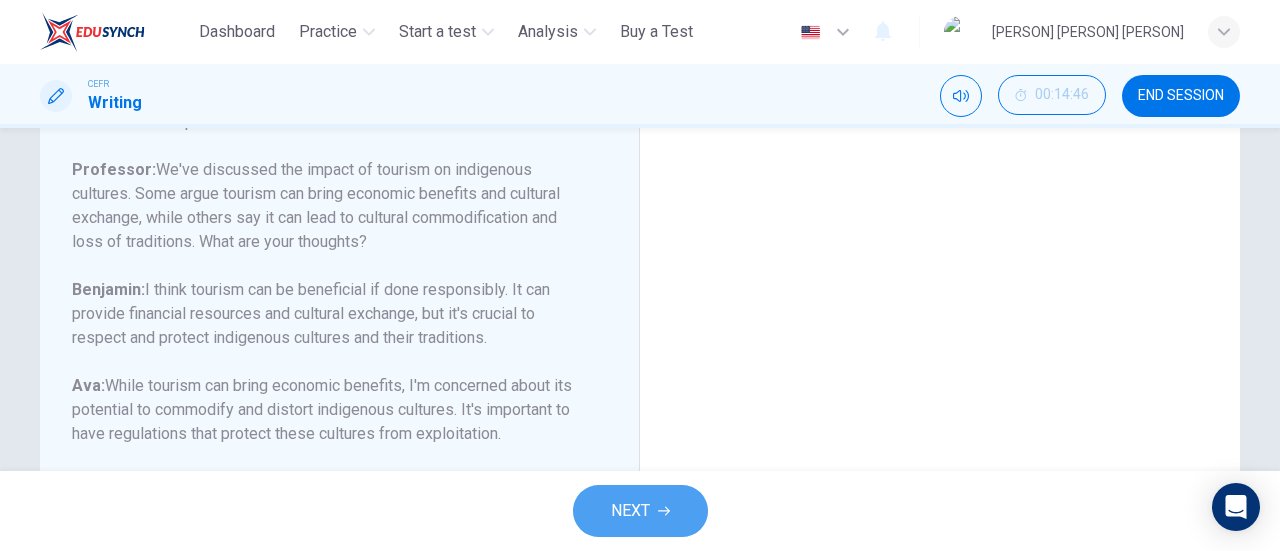 click on "NEXT" at bounding box center [630, 511] 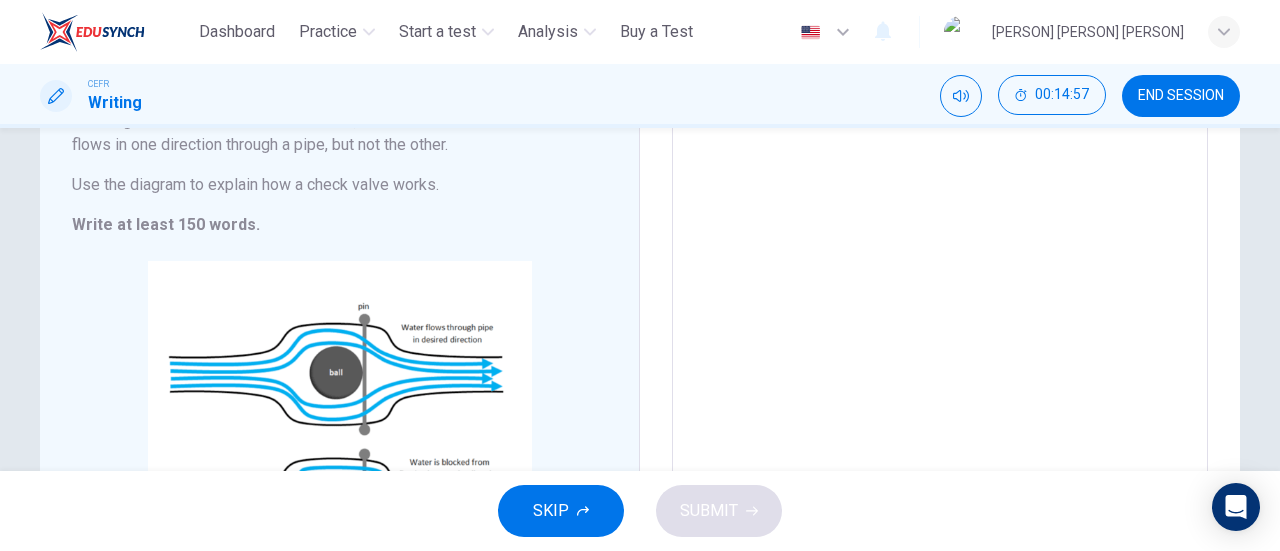 scroll, scrollTop: 196, scrollLeft: 0, axis: vertical 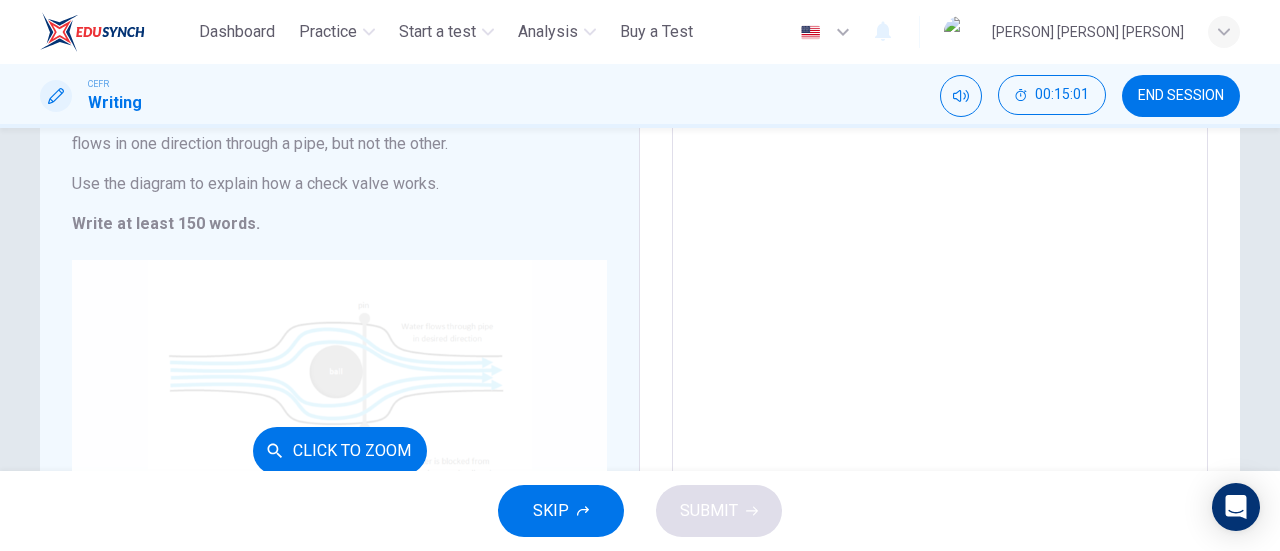 click on "Click to Zoom" at bounding box center [339, 450] 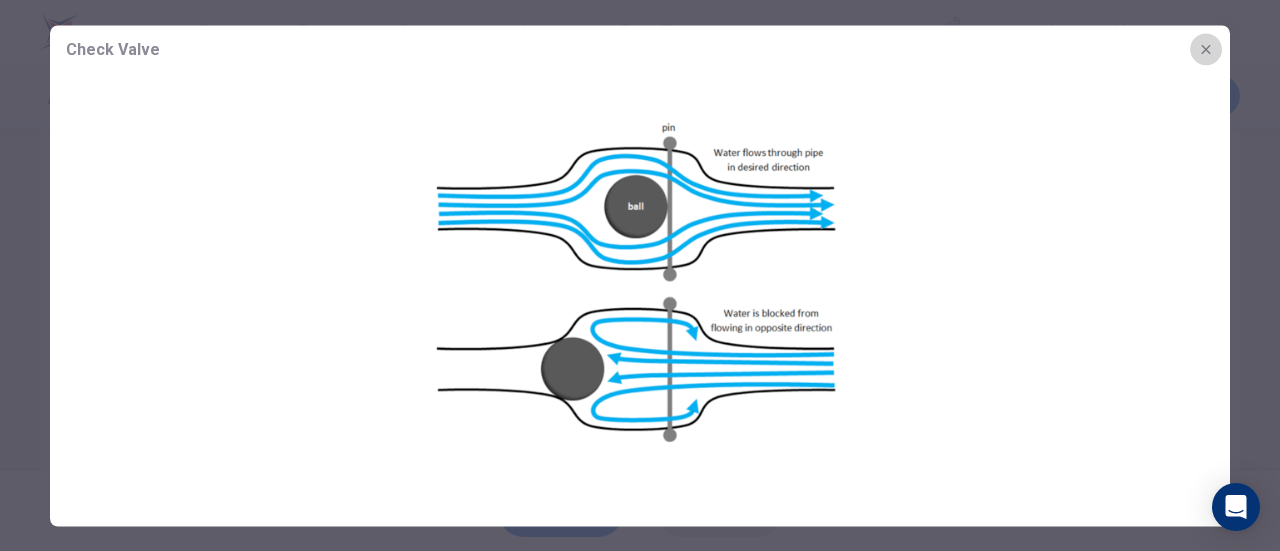 click at bounding box center (1206, 49) 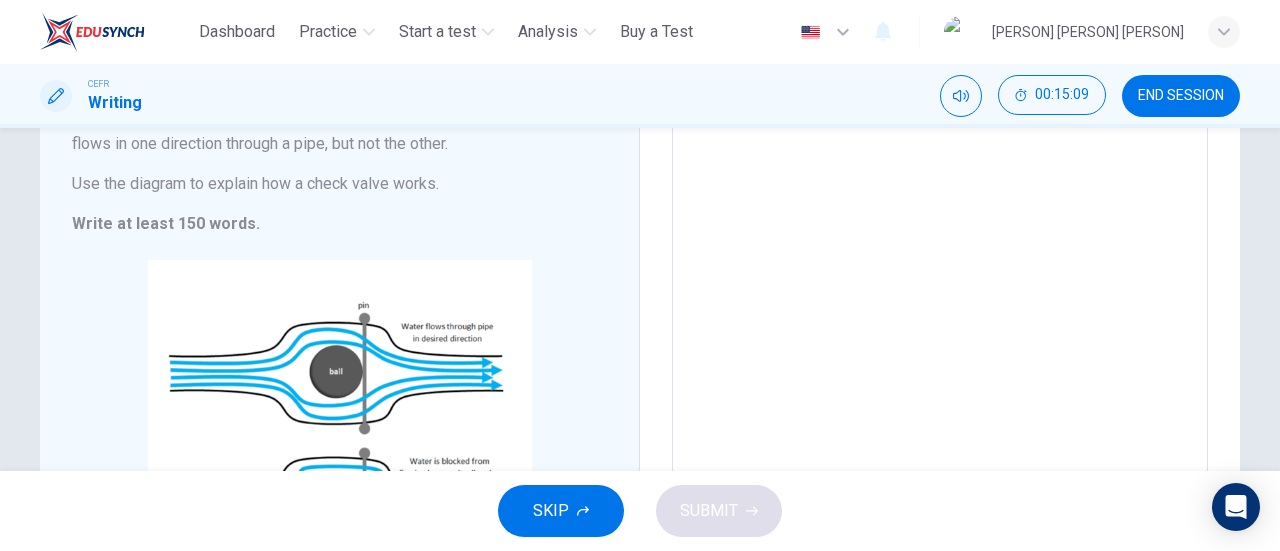 scroll, scrollTop: 0, scrollLeft: 0, axis: both 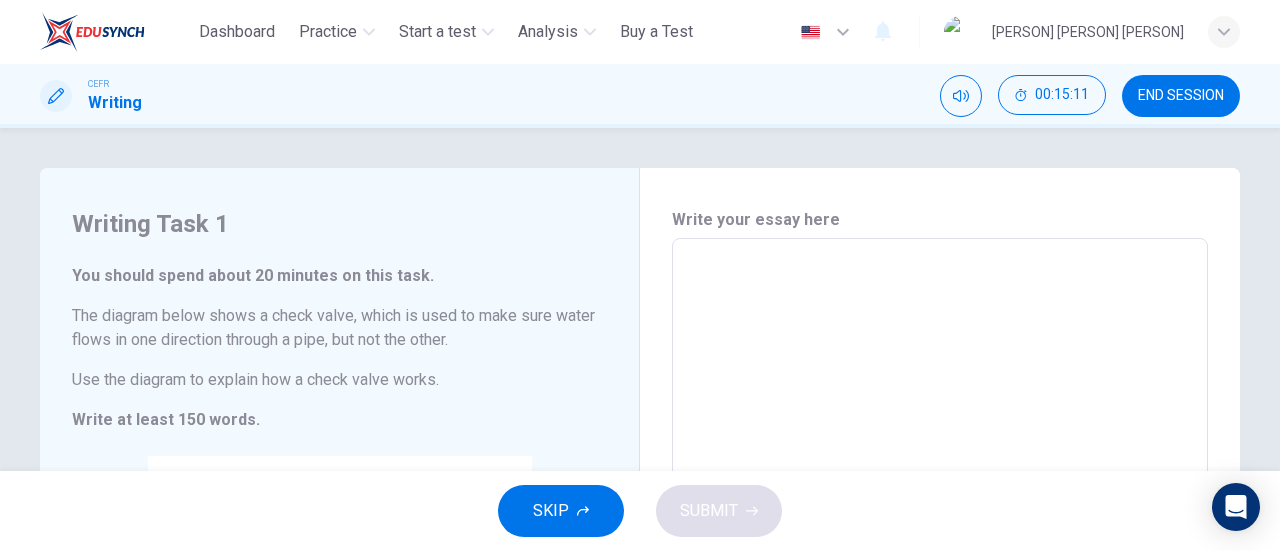 click at bounding box center [940, 522] 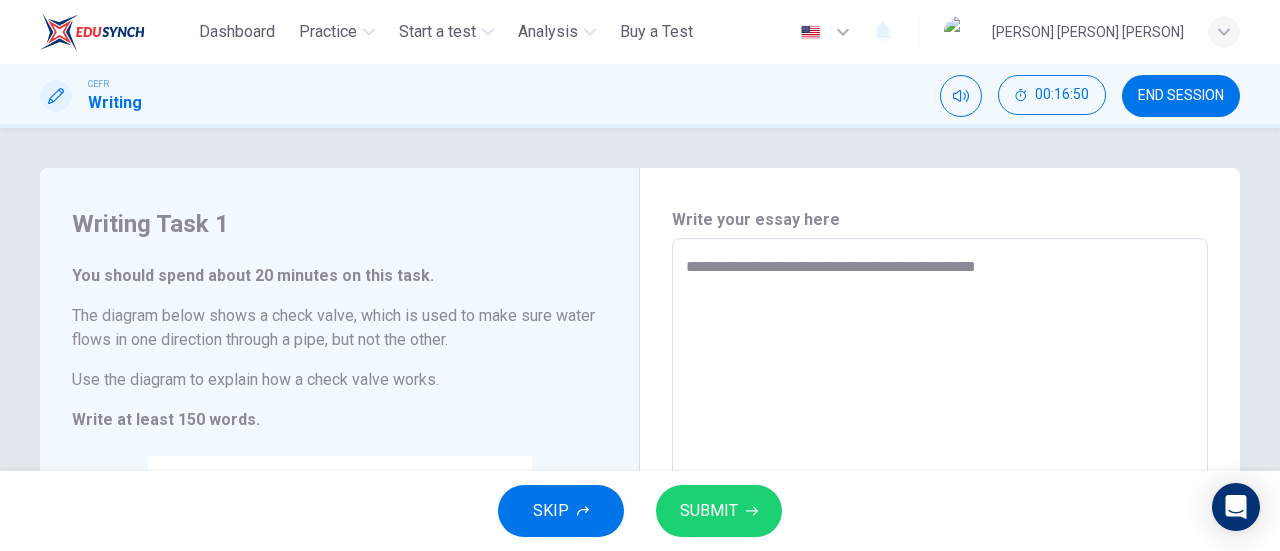 scroll, scrollTop: 1, scrollLeft: 0, axis: vertical 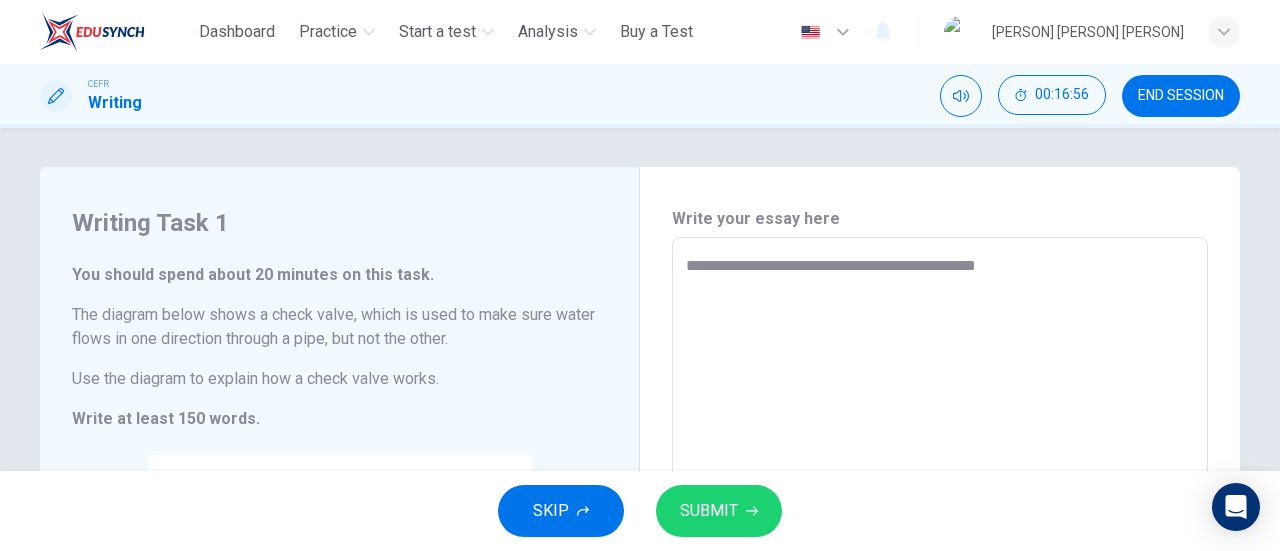 type on "**********" 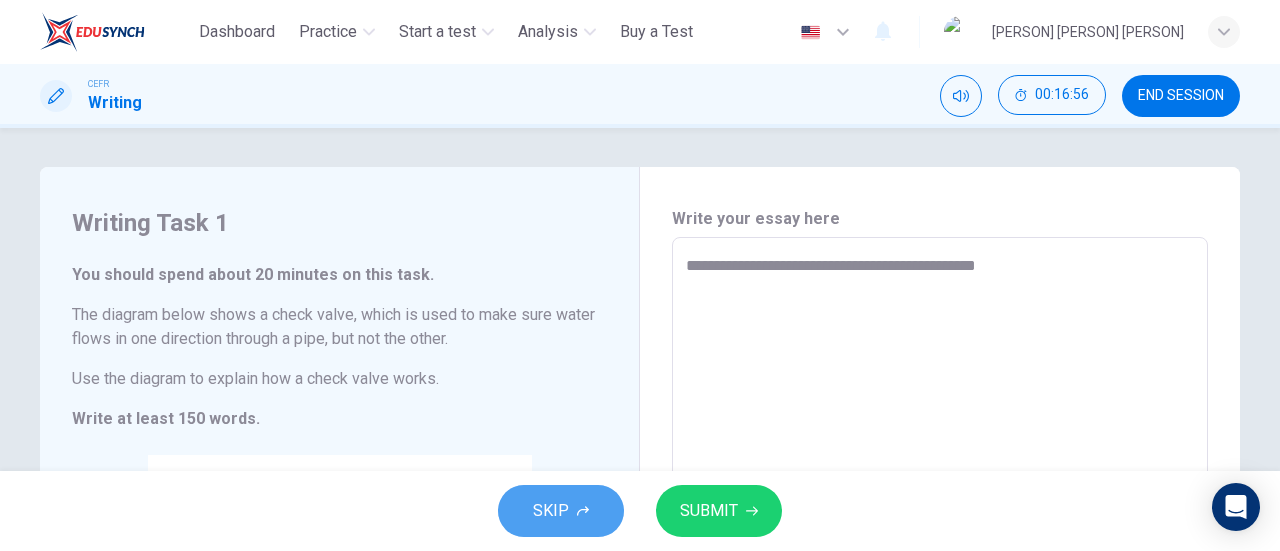 click on "SKIP" at bounding box center (561, 511) 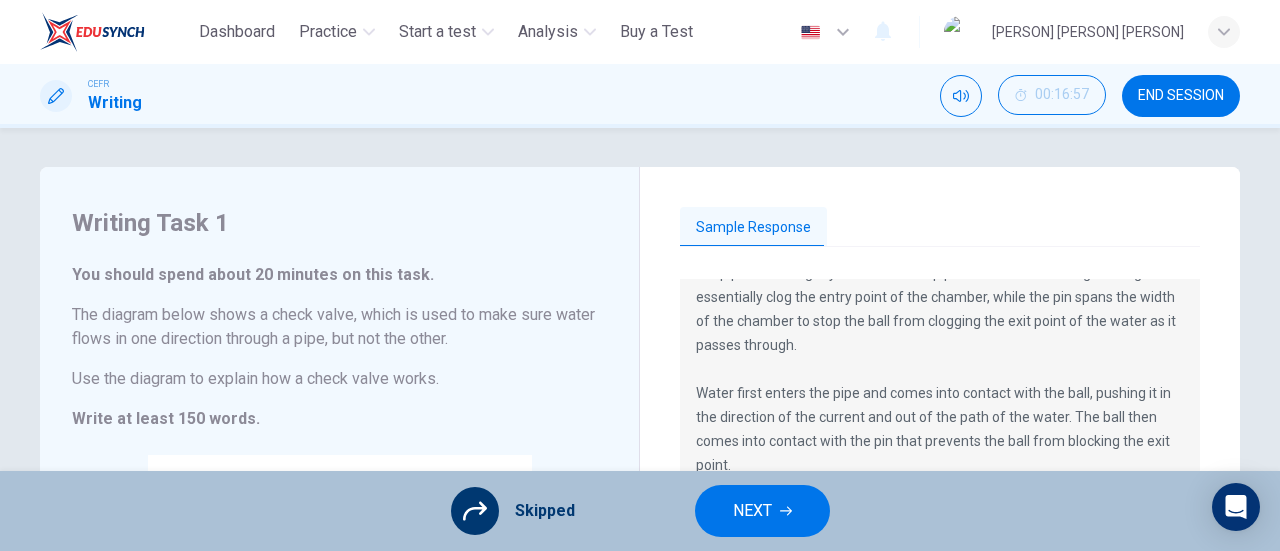 scroll, scrollTop: 0, scrollLeft: 0, axis: both 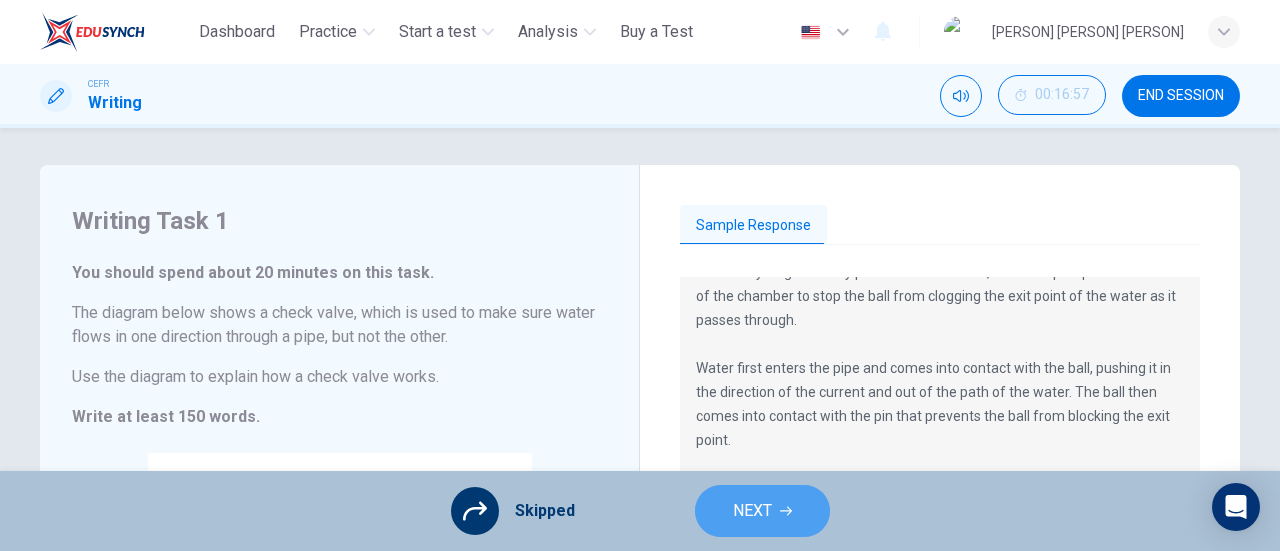 click on "NEXT" at bounding box center (752, 511) 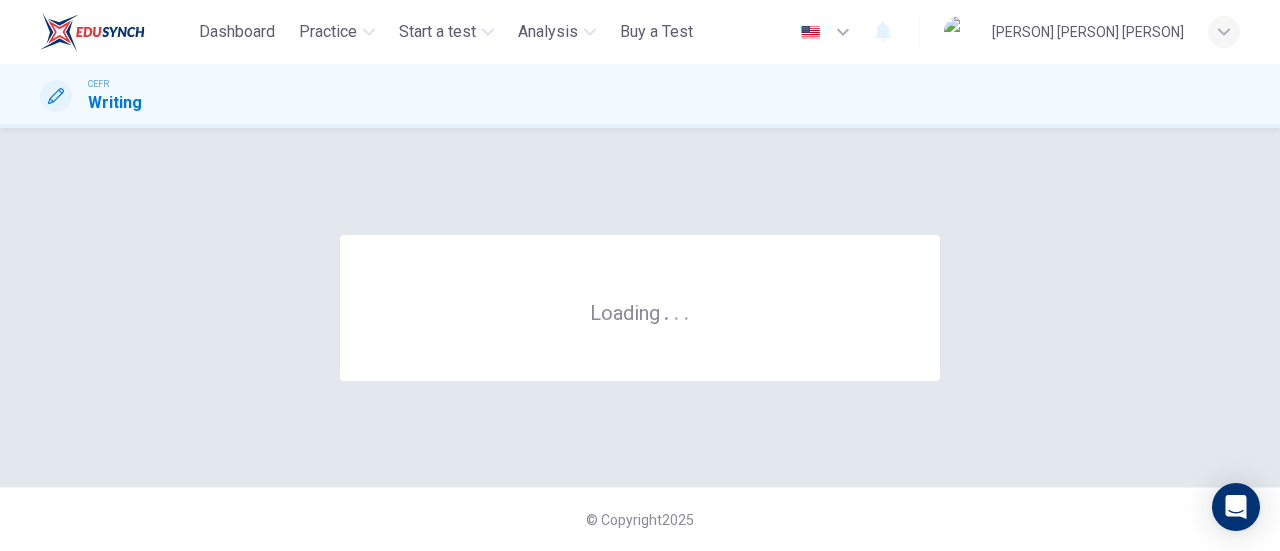 scroll, scrollTop: 0, scrollLeft: 0, axis: both 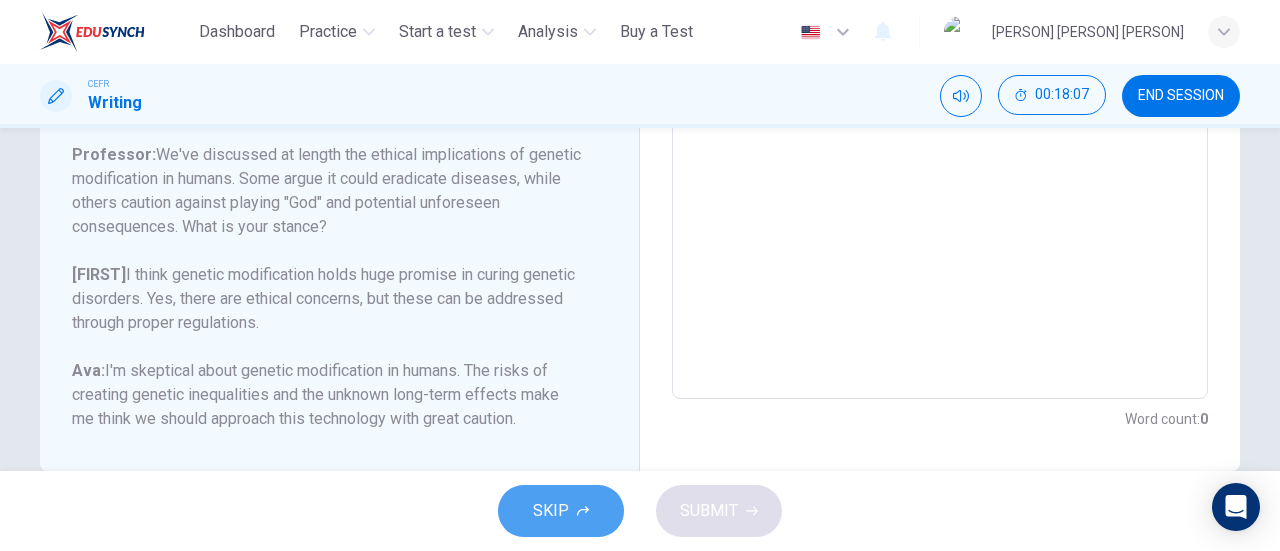 click on "SKIP" at bounding box center (551, 511) 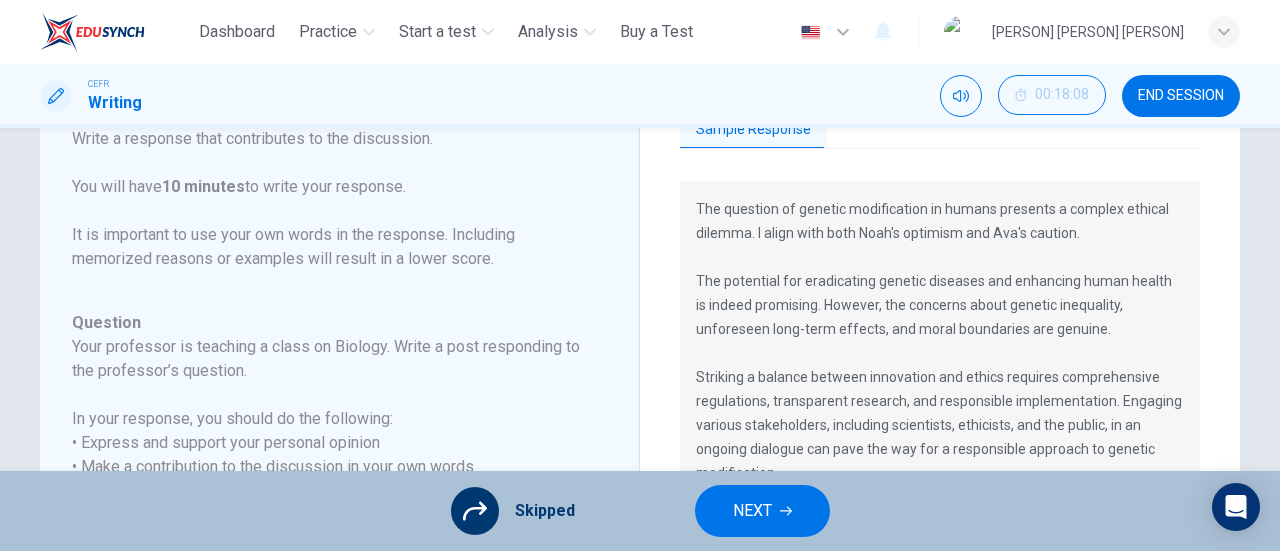scroll, scrollTop: 0, scrollLeft: 0, axis: both 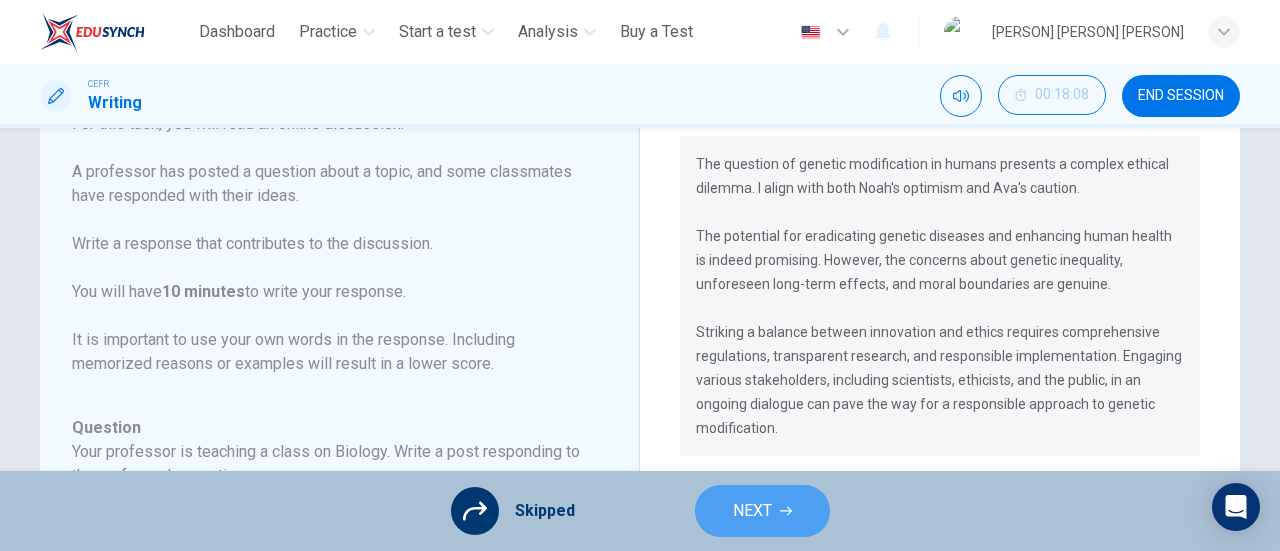 click on "NEXT" at bounding box center [752, 511] 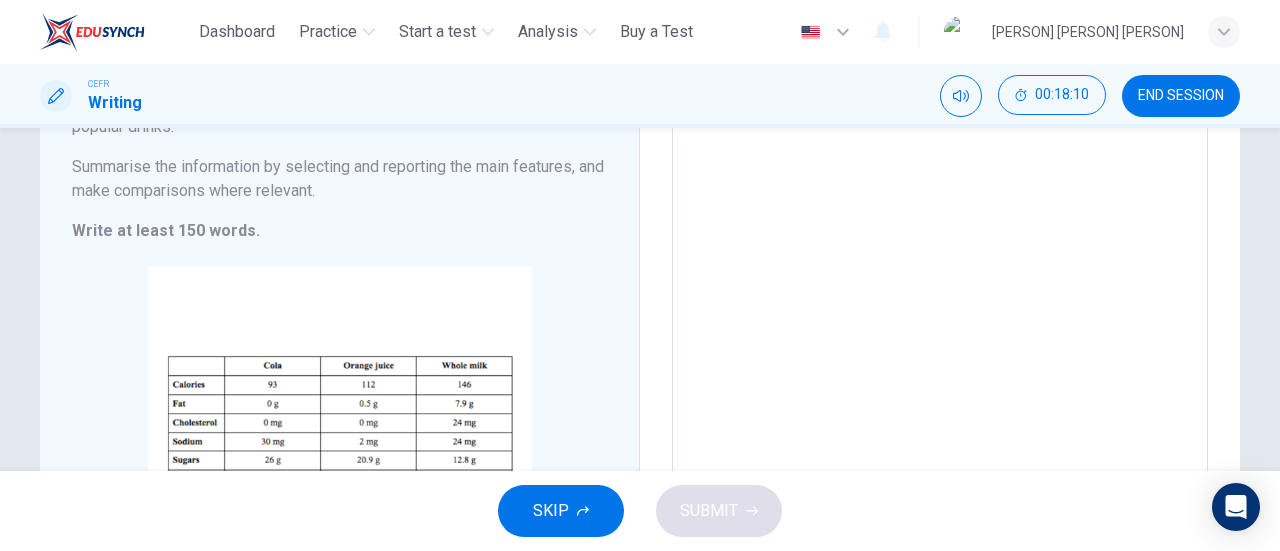 scroll, scrollTop: 215, scrollLeft: 0, axis: vertical 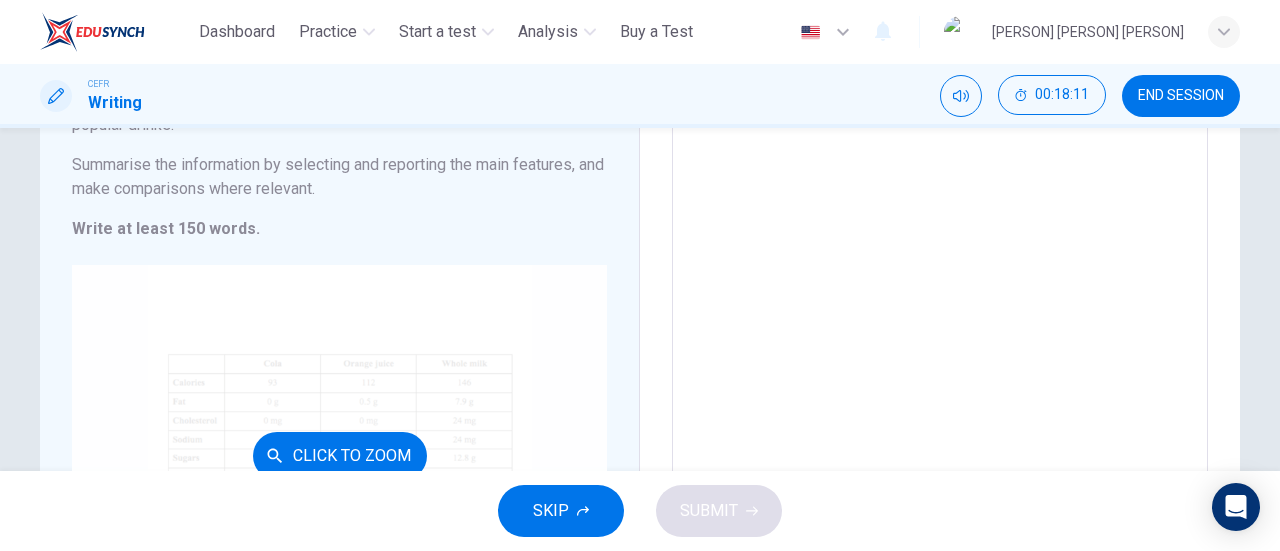 click on "Click to Zoom" at bounding box center [339, 455] 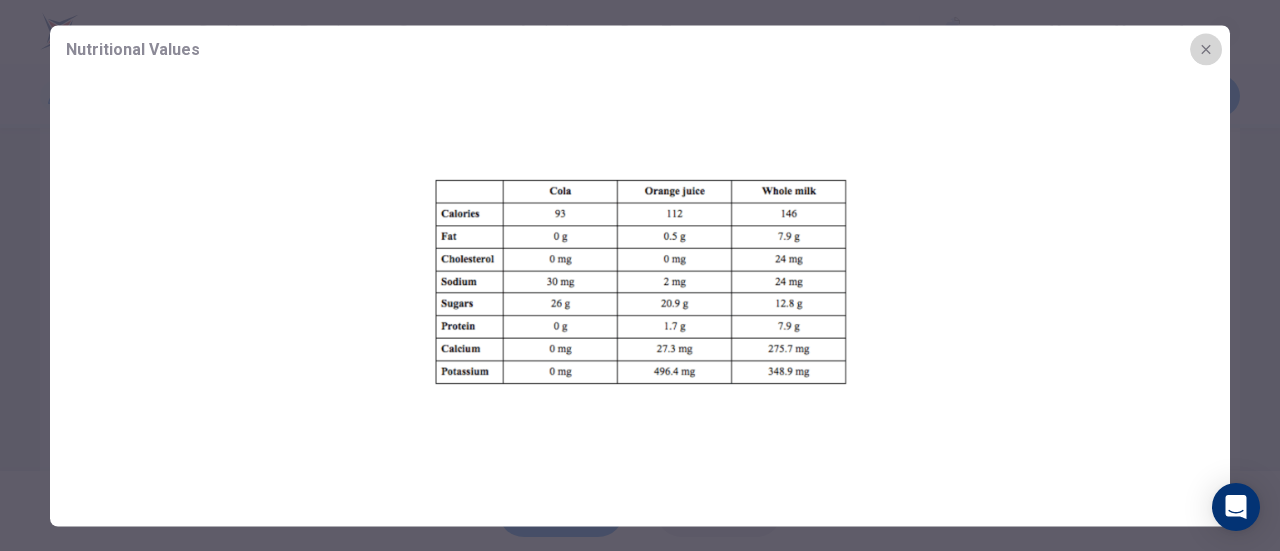 click at bounding box center [1205, 48] 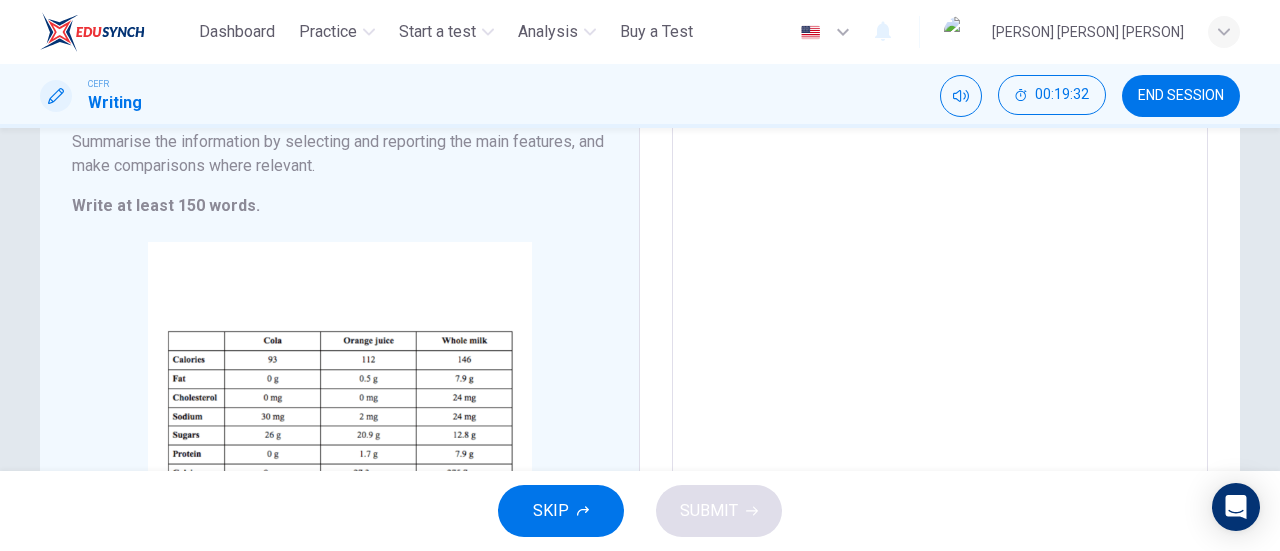 scroll, scrollTop: 0, scrollLeft: 0, axis: both 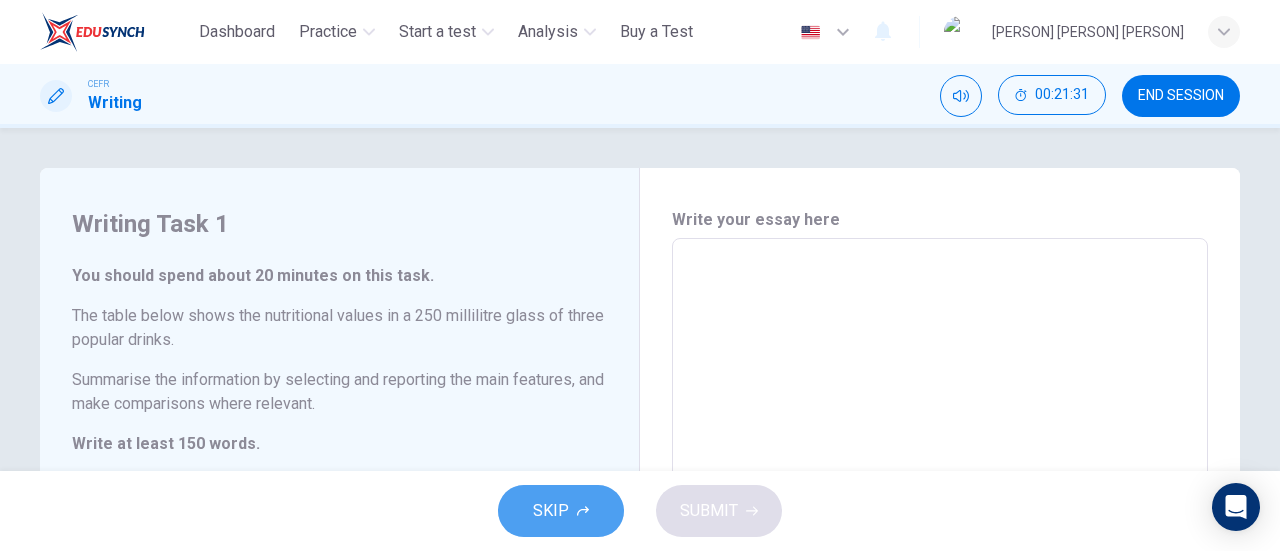 click on "SKIP" at bounding box center [561, 511] 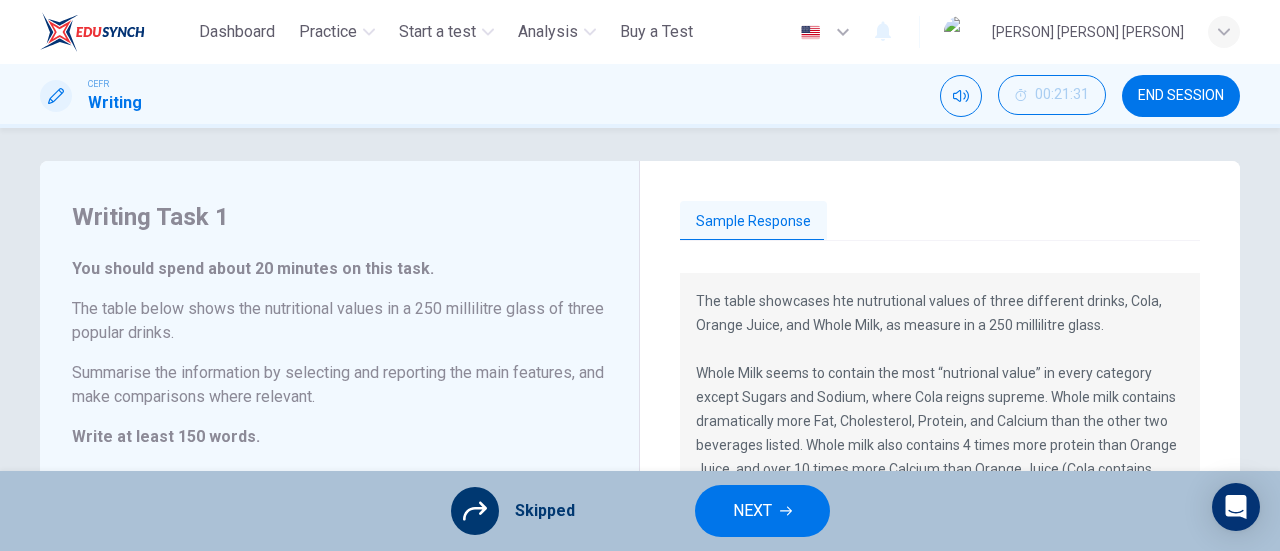 scroll, scrollTop: 8, scrollLeft: 0, axis: vertical 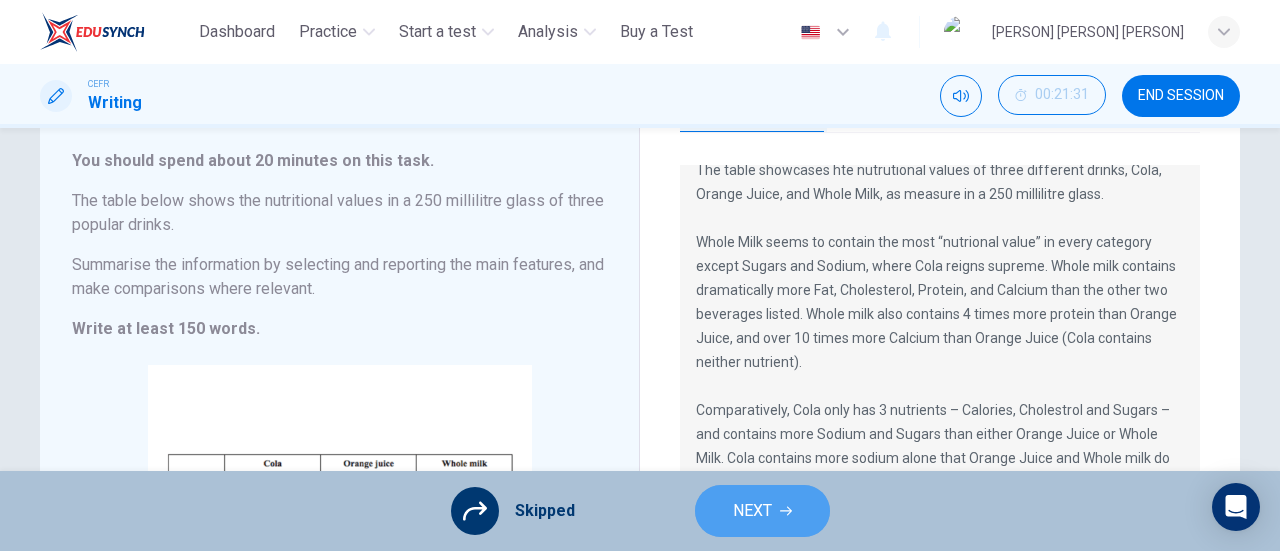 click on "NEXT" at bounding box center (762, 511) 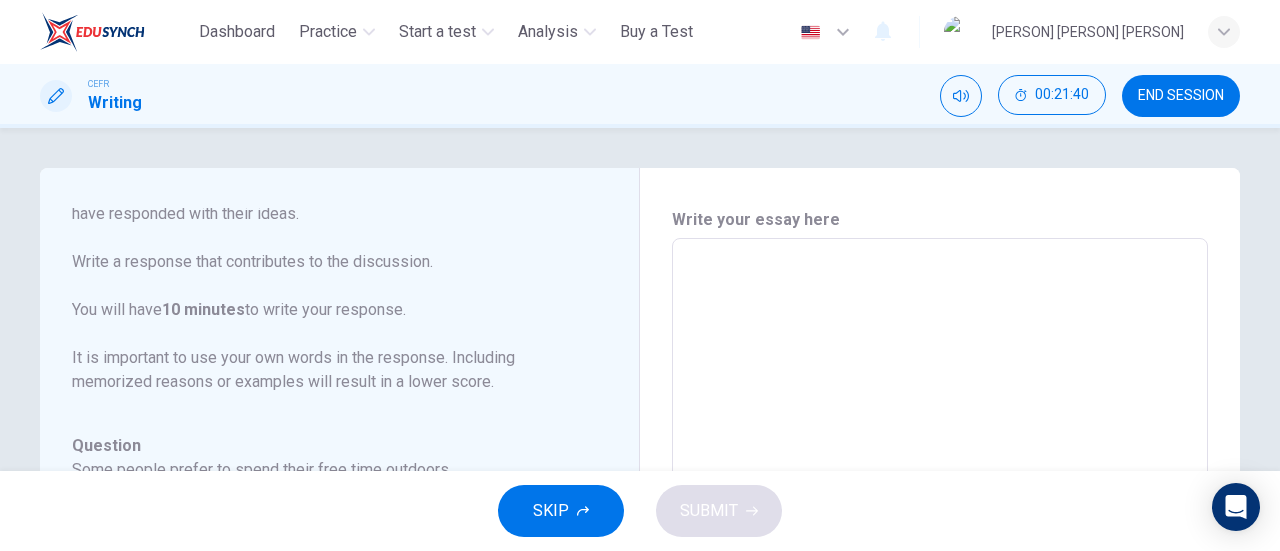 scroll, scrollTop: 222, scrollLeft: 0, axis: vertical 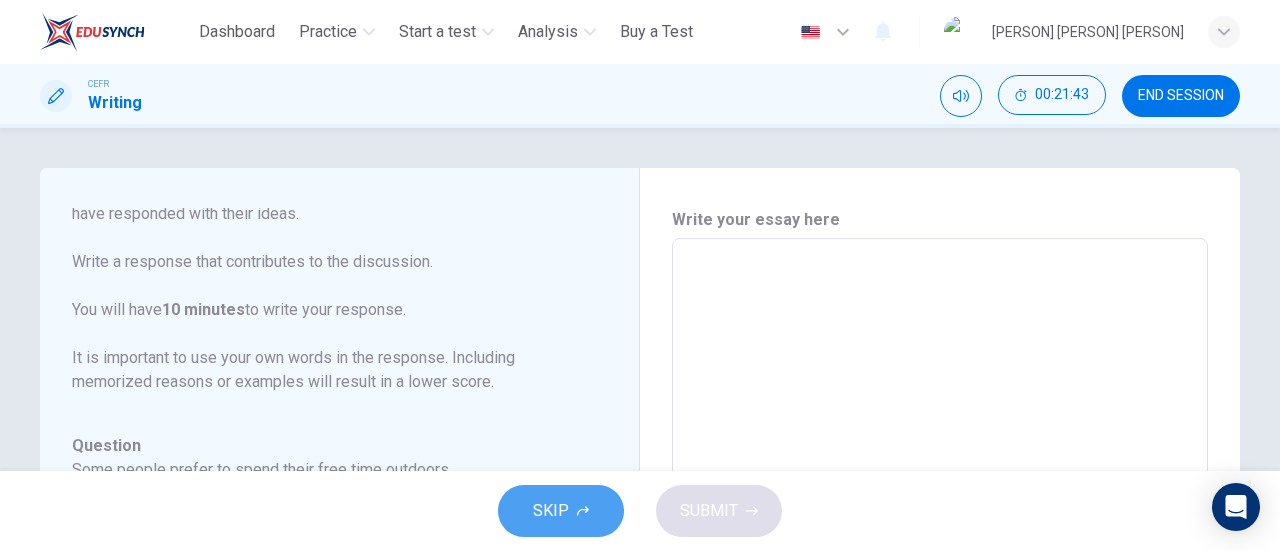click on "SKIP" at bounding box center (561, 511) 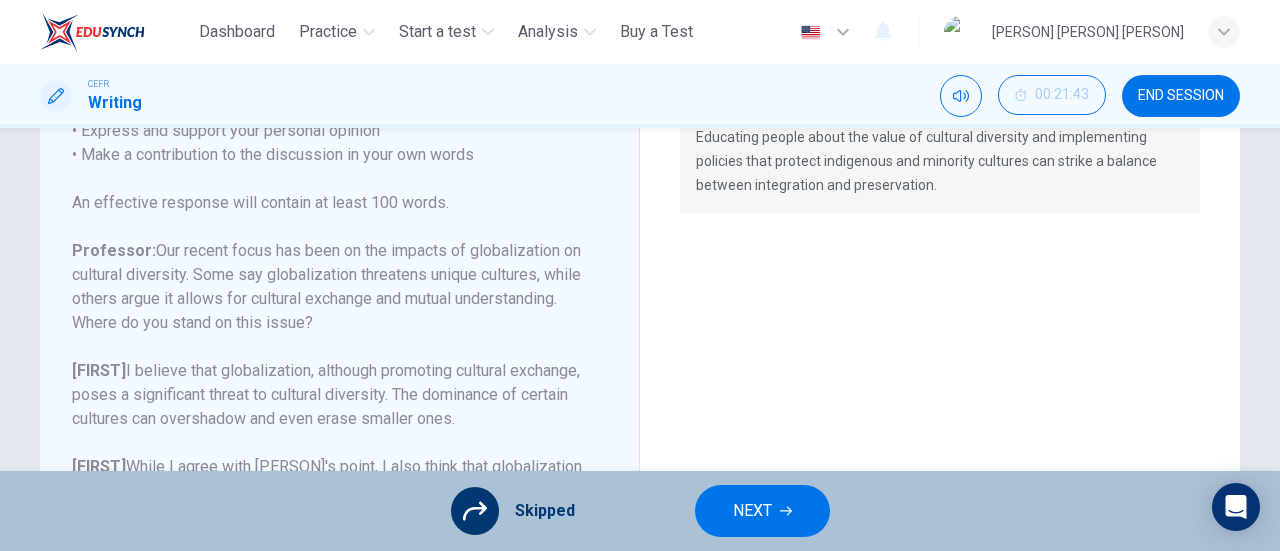 scroll, scrollTop: 128, scrollLeft: 0, axis: vertical 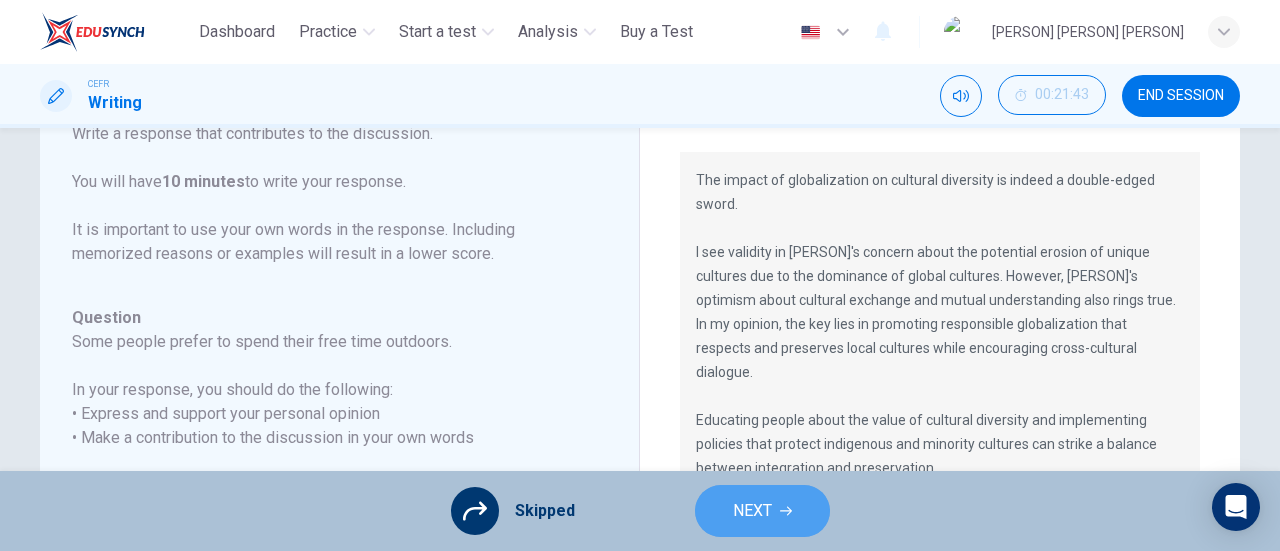click on "NEXT" at bounding box center [762, 511] 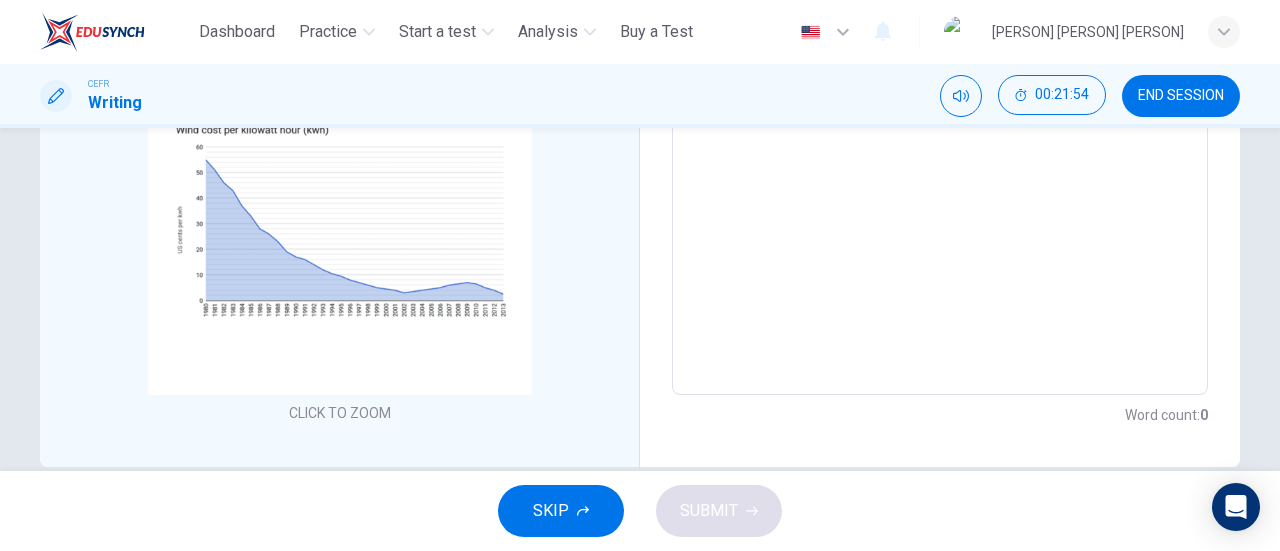 scroll, scrollTop: 434, scrollLeft: 0, axis: vertical 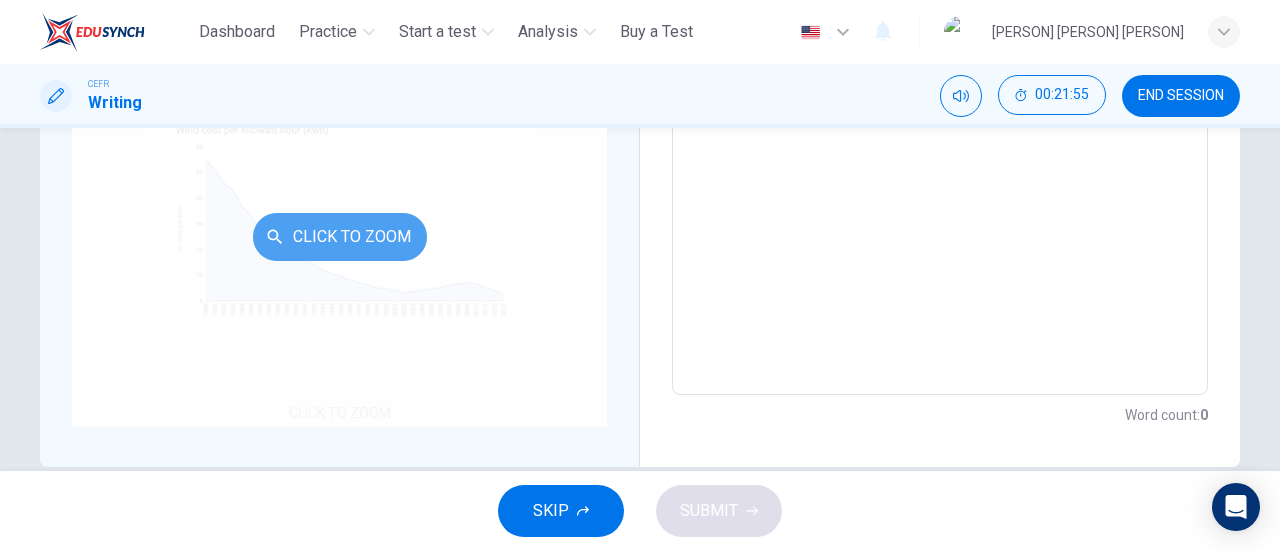 click on "Click to Zoom" at bounding box center (340, 237) 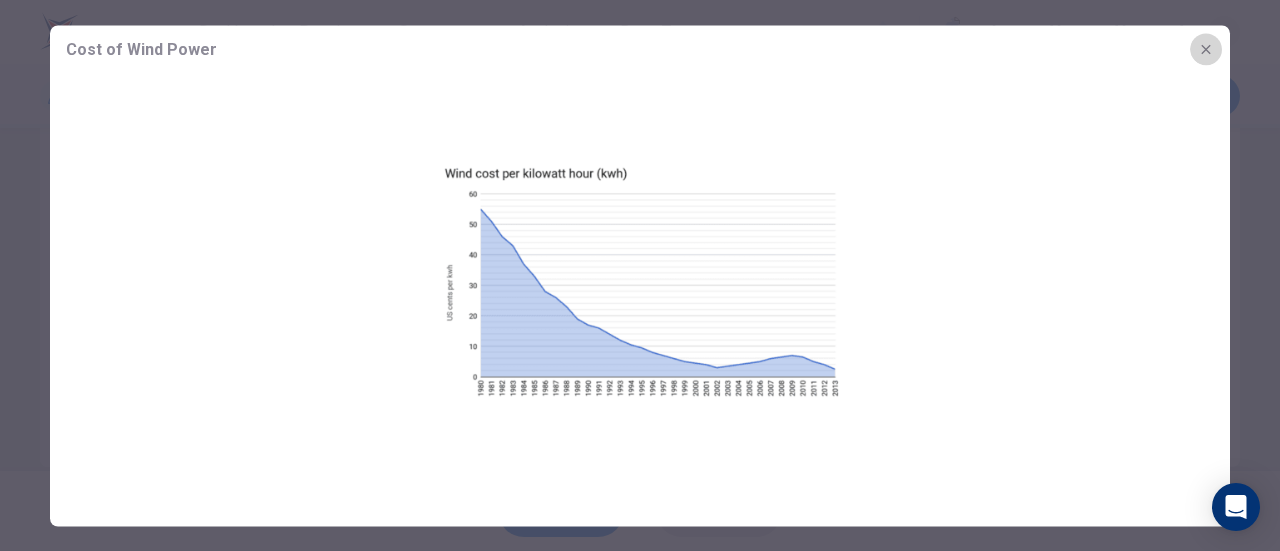 click at bounding box center (1206, 49) 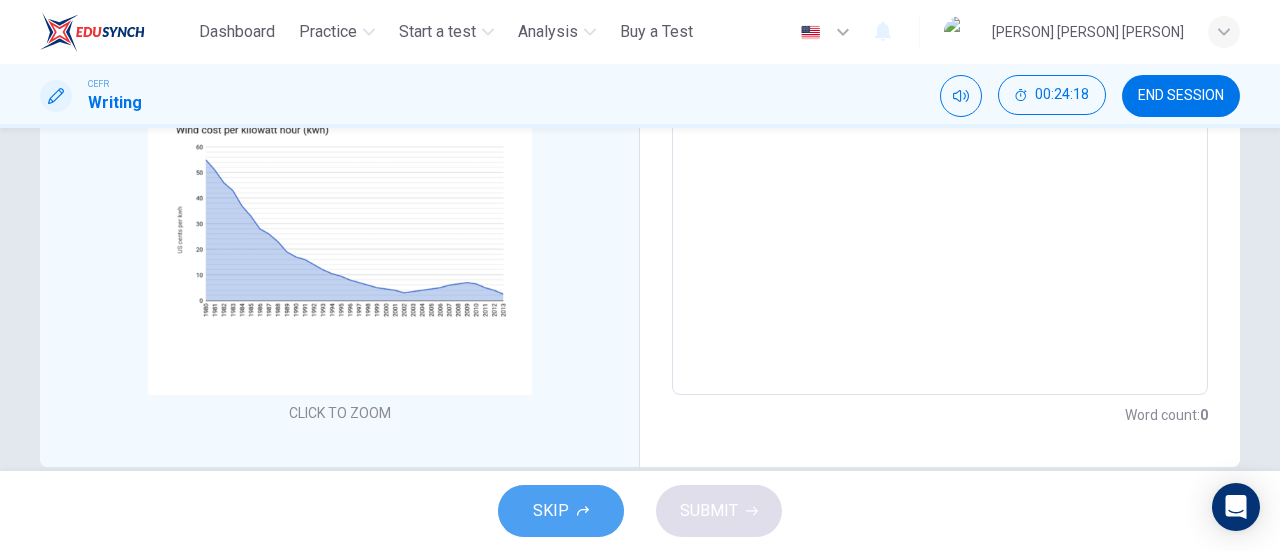 click on "SKIP" at bounding box center (551, 511) 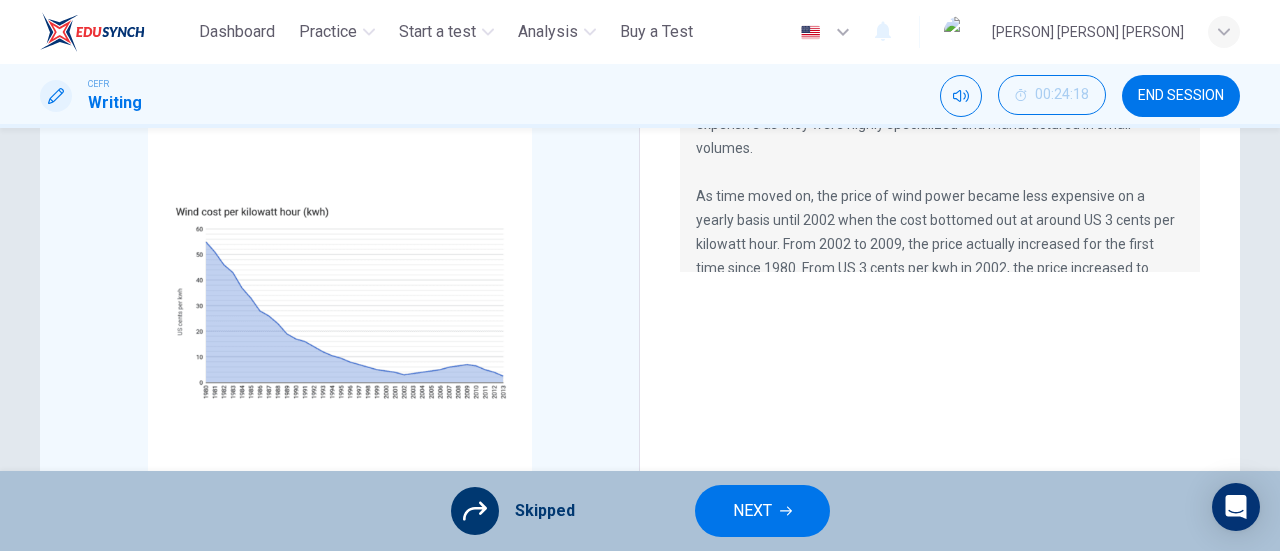 scroll, scrollTop: 353, scrollLeft: 0, axis: vertical 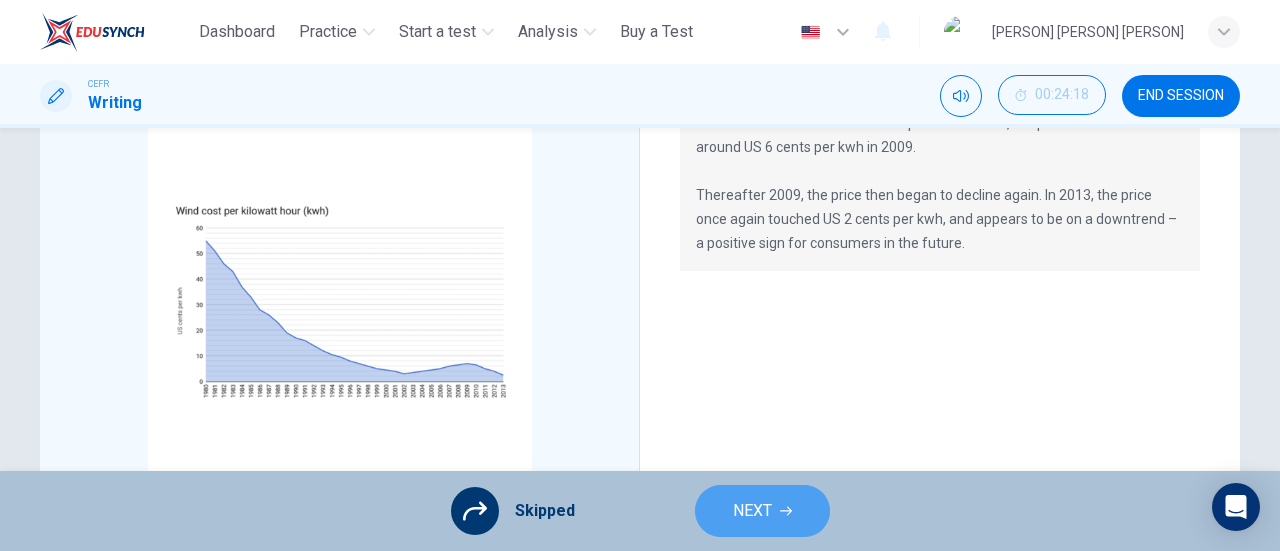 click on "NEXT" at bounding box center (762, 511) 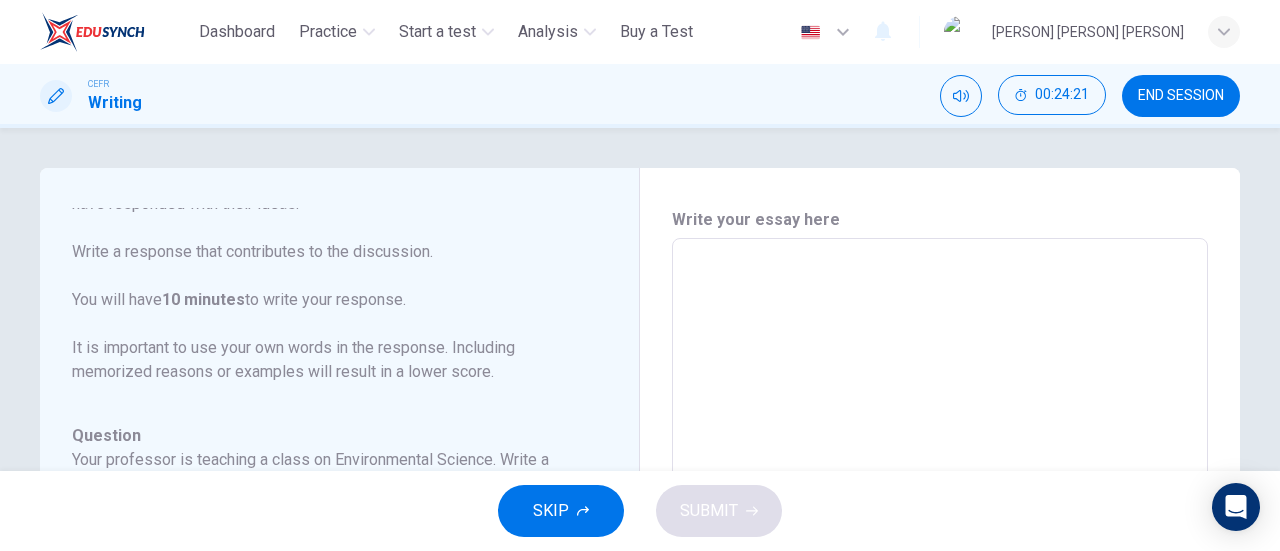 scroll, scrollTop: 270, scrollLeft: 0, axis: vertical 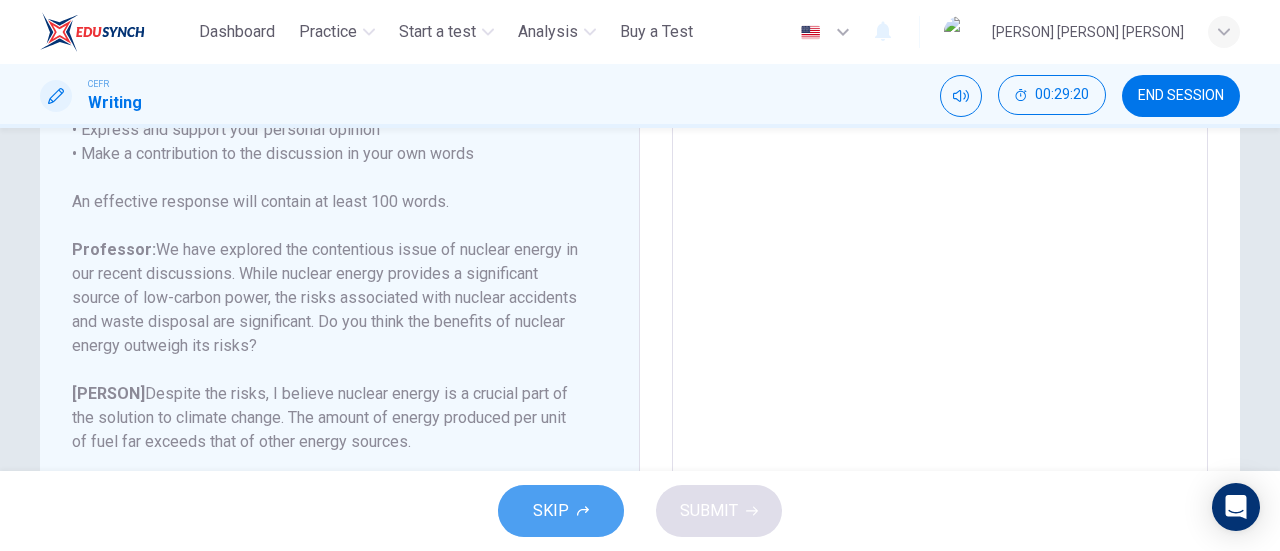 click on "SKIP" at bounding box center [551, 511] 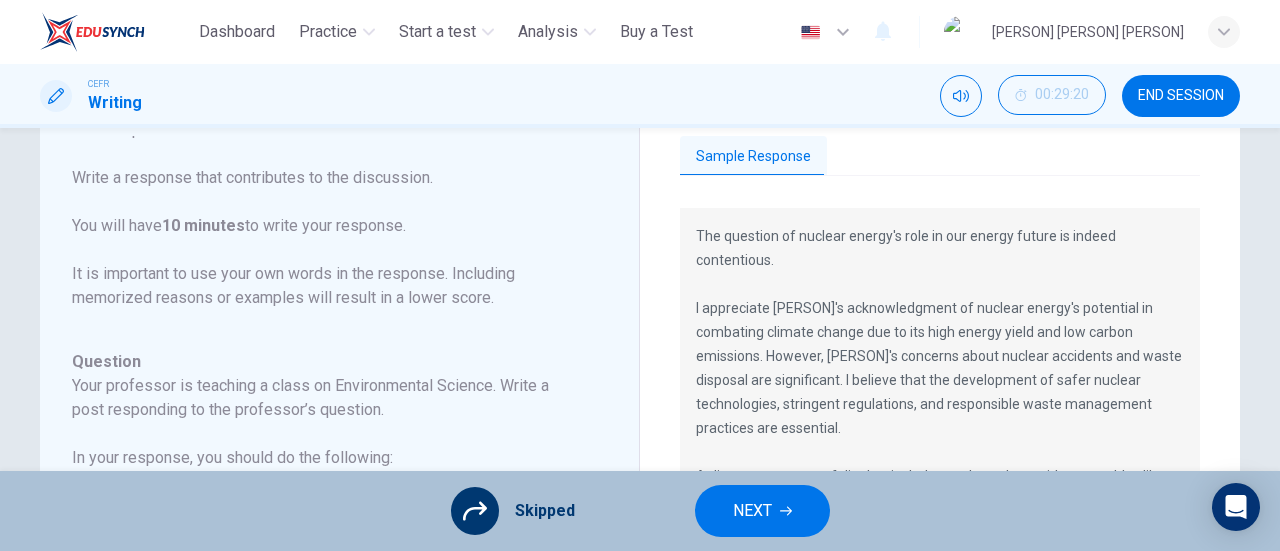 scroll, scrollTop: 70, scrollLeft: 0, axis: vertical 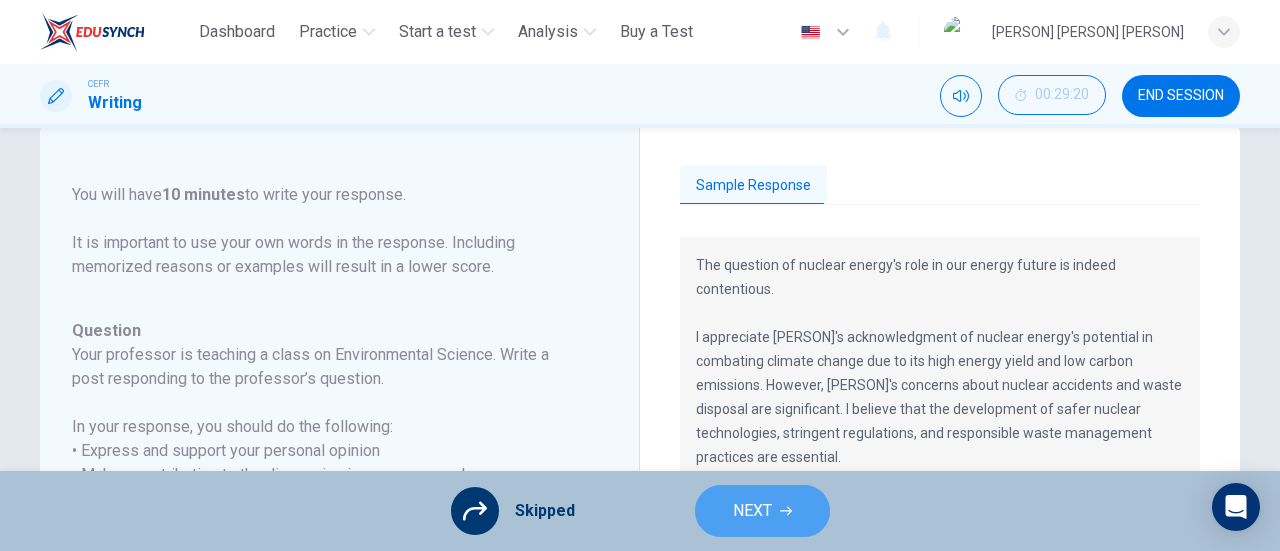 click on "NEXT" at bounding box center (752, 511) 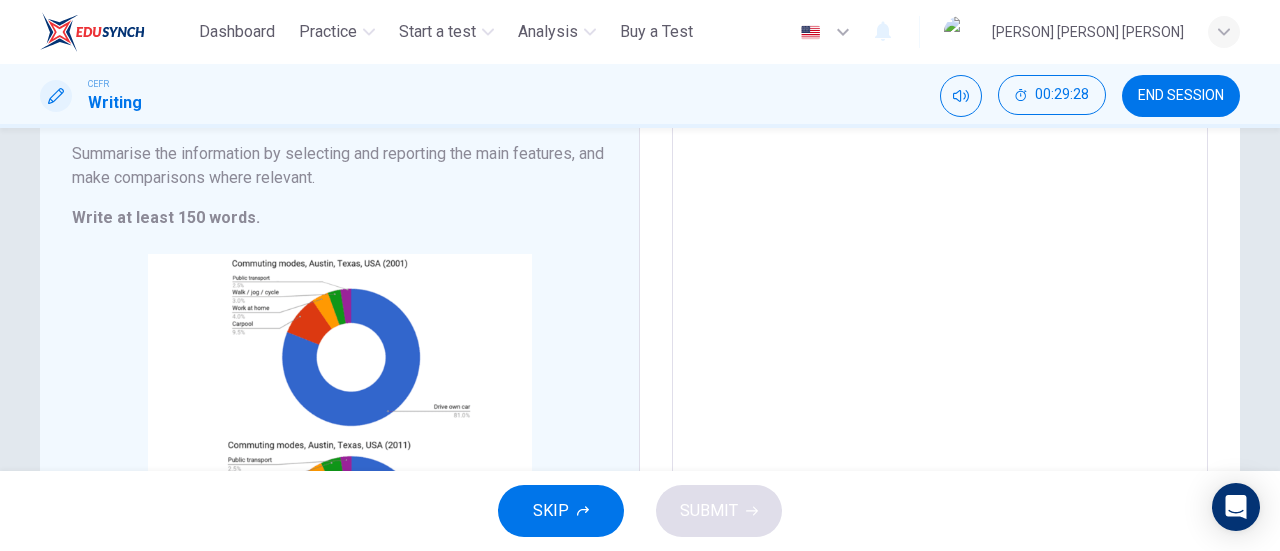 scroll, scrollTop: 227, scrollLeft: 0, axis: vertical 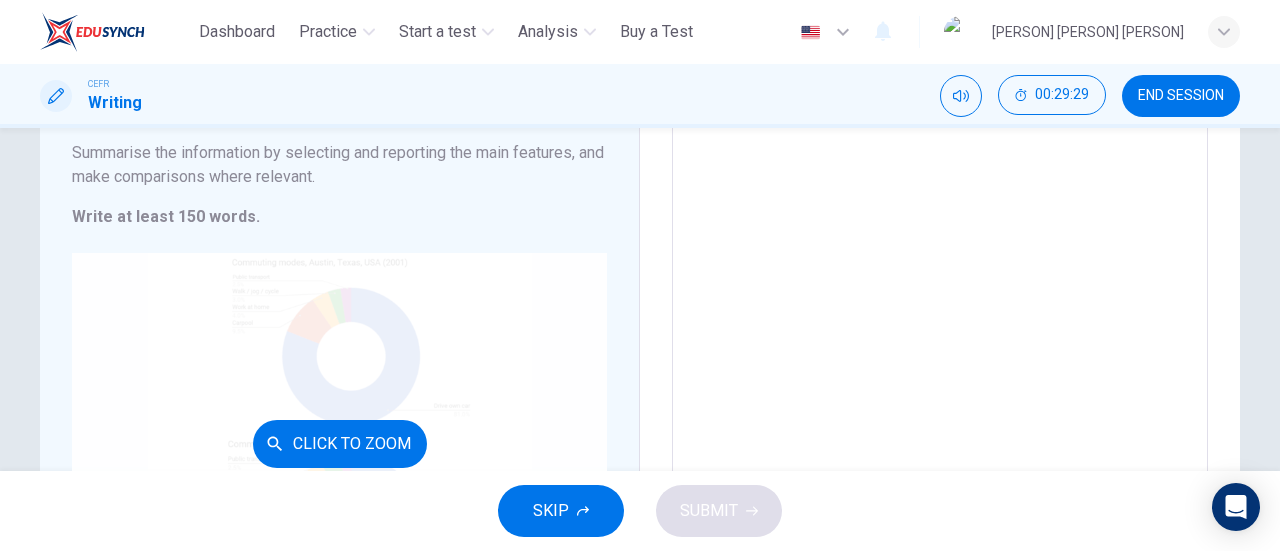 click on "Click to Zoom" at bounding box center [339, 443] 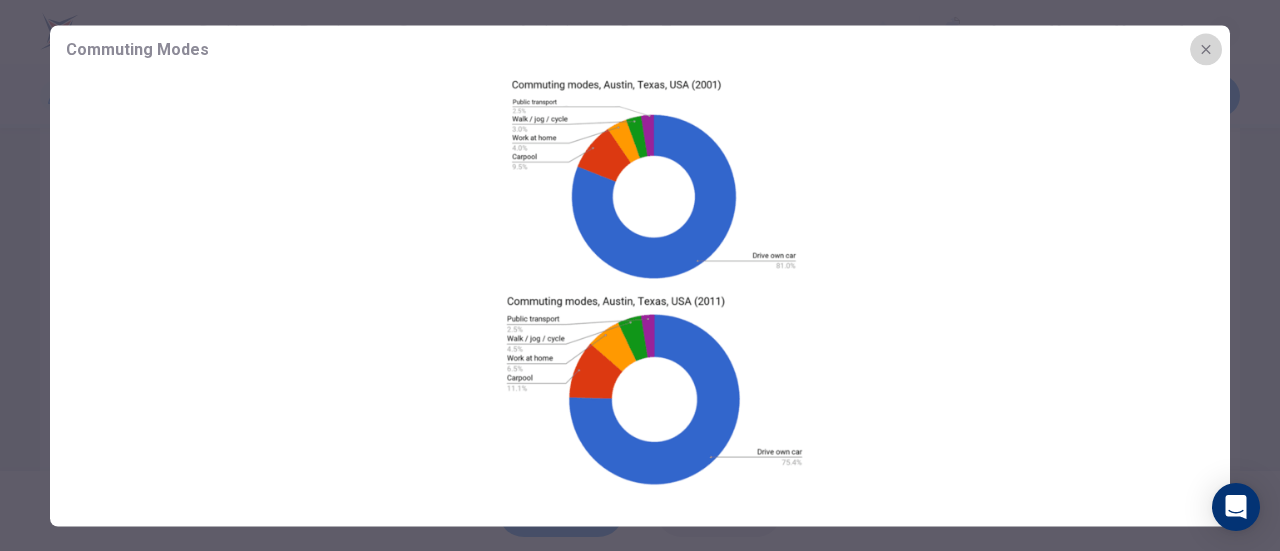 click at bounding box center (1206, 49) 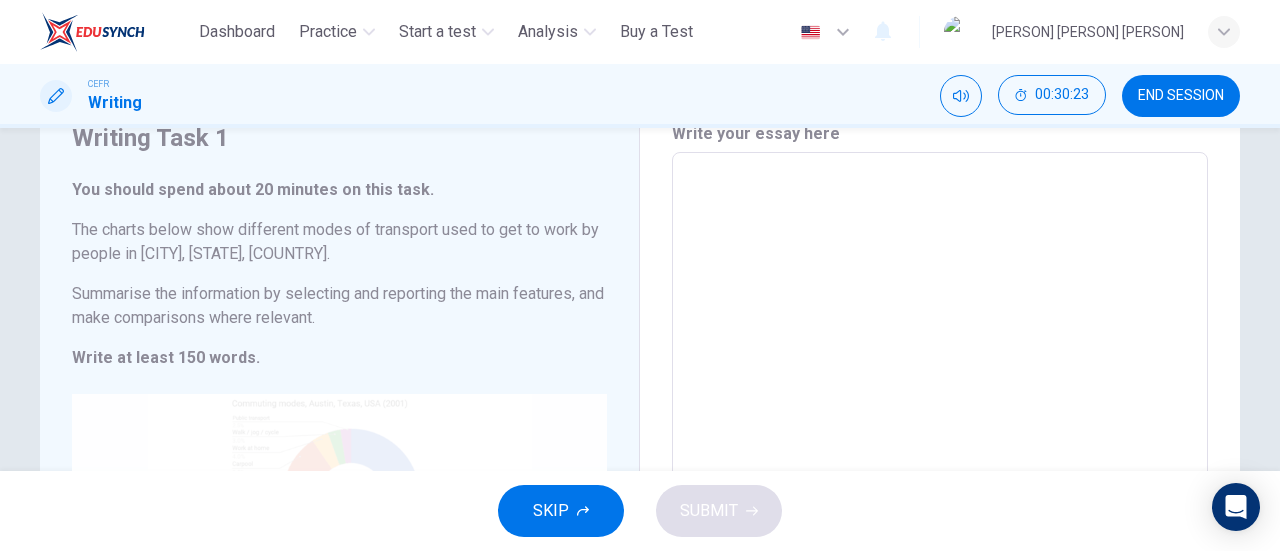 scroll, scrollTop: 87, scrollLeft: 0, axis: vertical 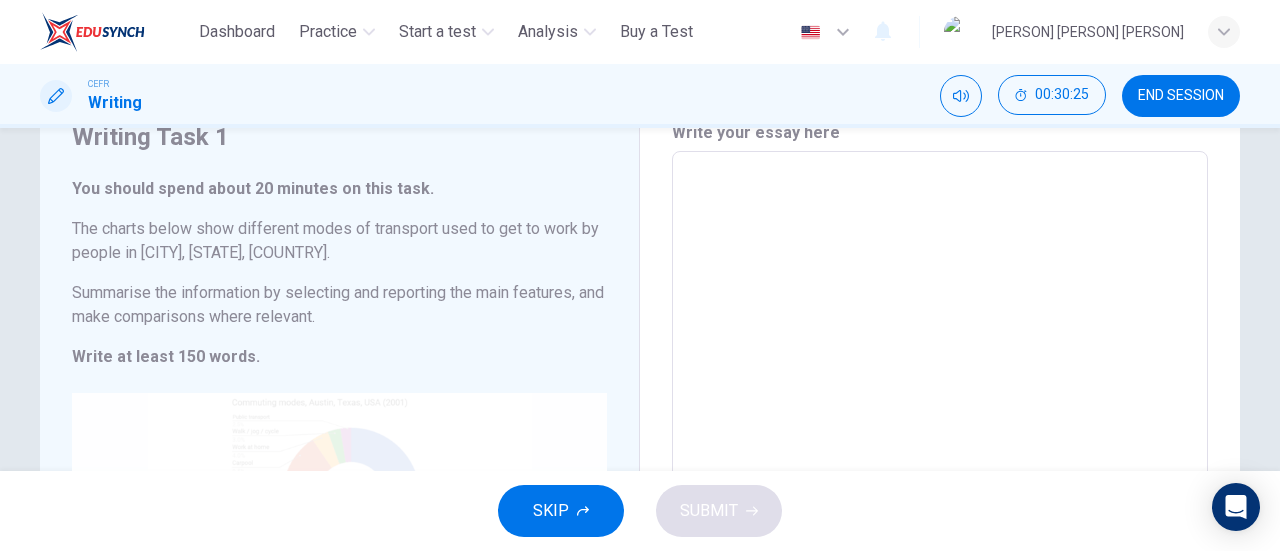 click on "Click to Zoom" at bounding box center [339, 583] 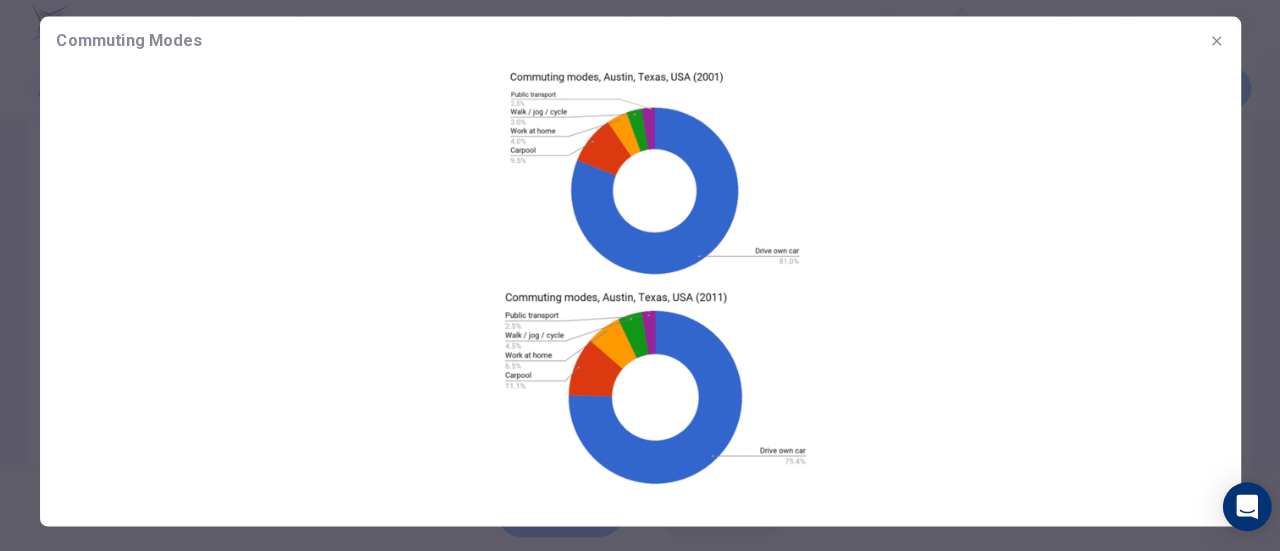 scroll, scrollTop: 0, scrollLeft: 0, axis: both 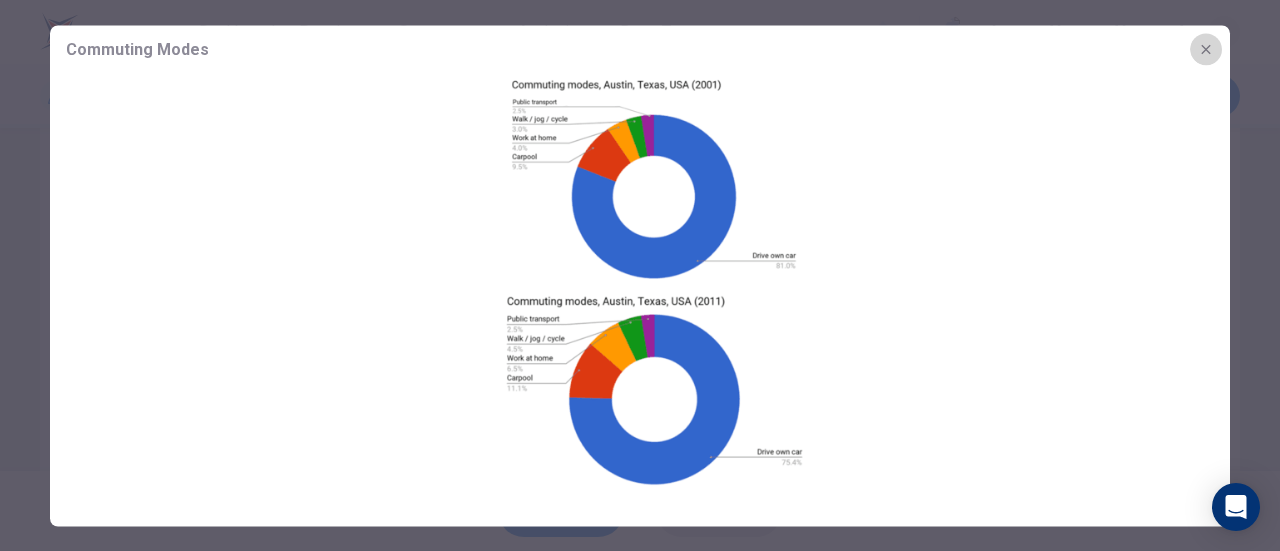 click at bounding box center [1206, 49] 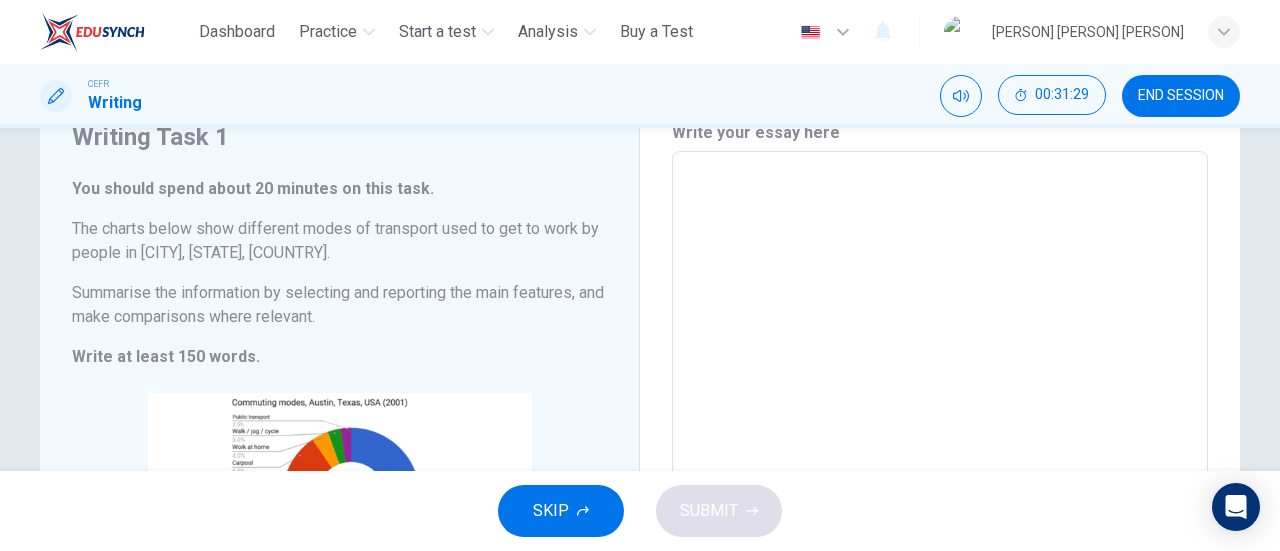 click at bounding box center (940, 447) 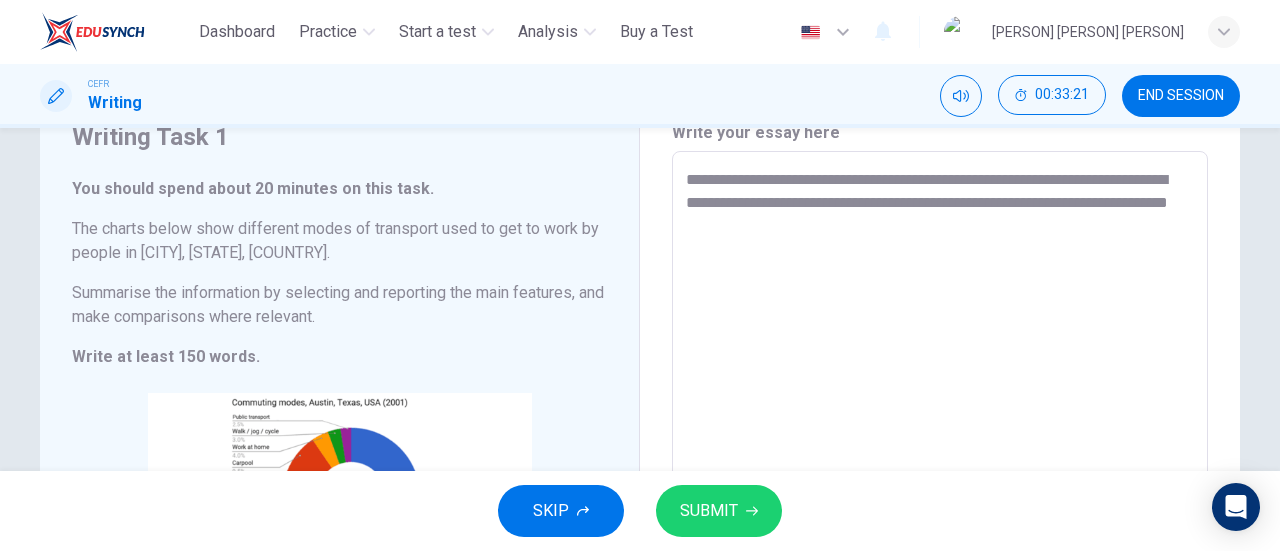 click on "**********" at bounding box center (940, 447) 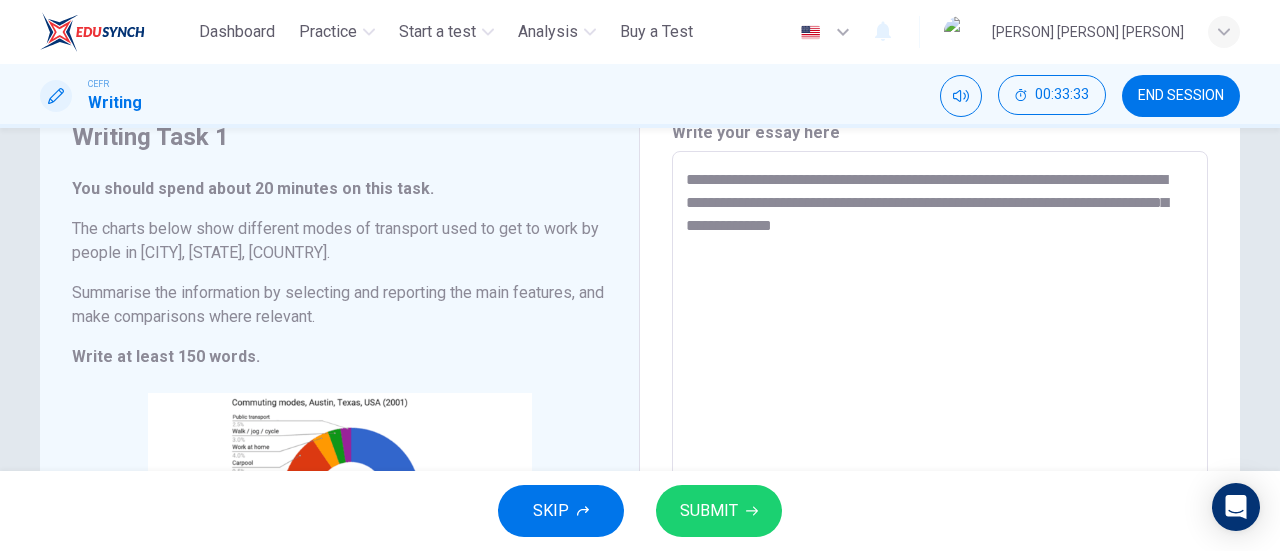 click on "**********" at bounding box center [940, 447] 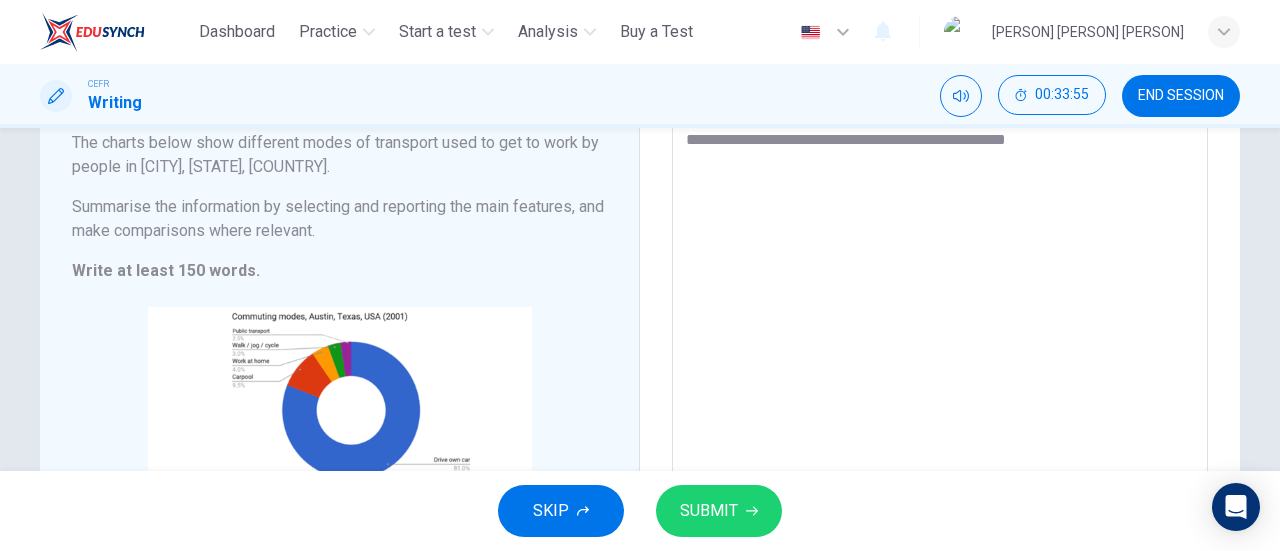 scroll, scrollTop: 0, scrollLeft: 0, axis: both 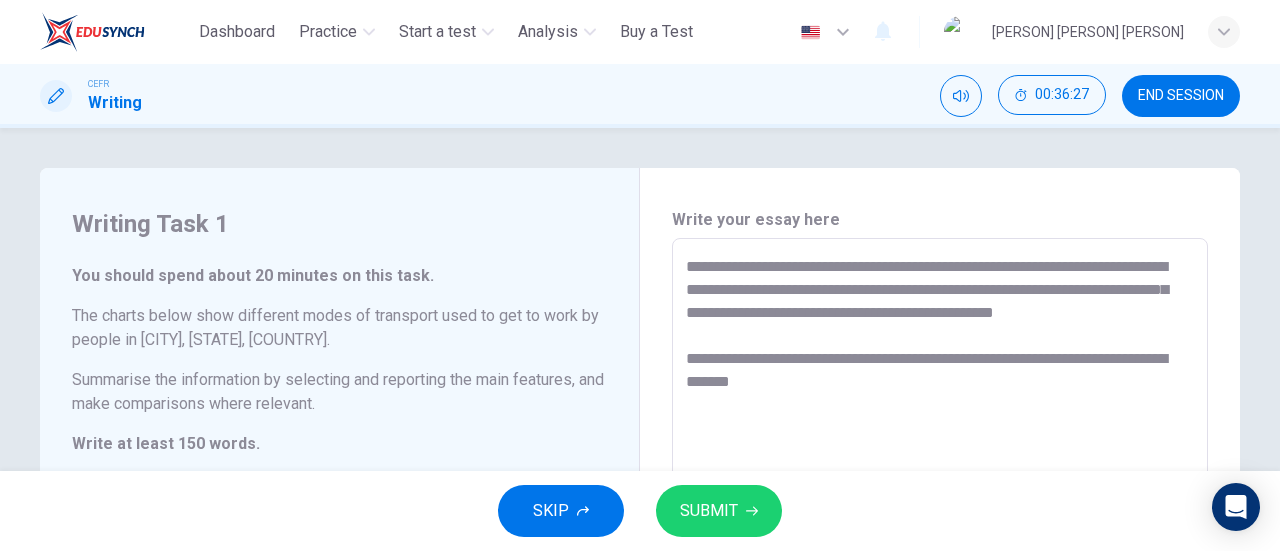 click on "**********" at bounding box center (940, 534) 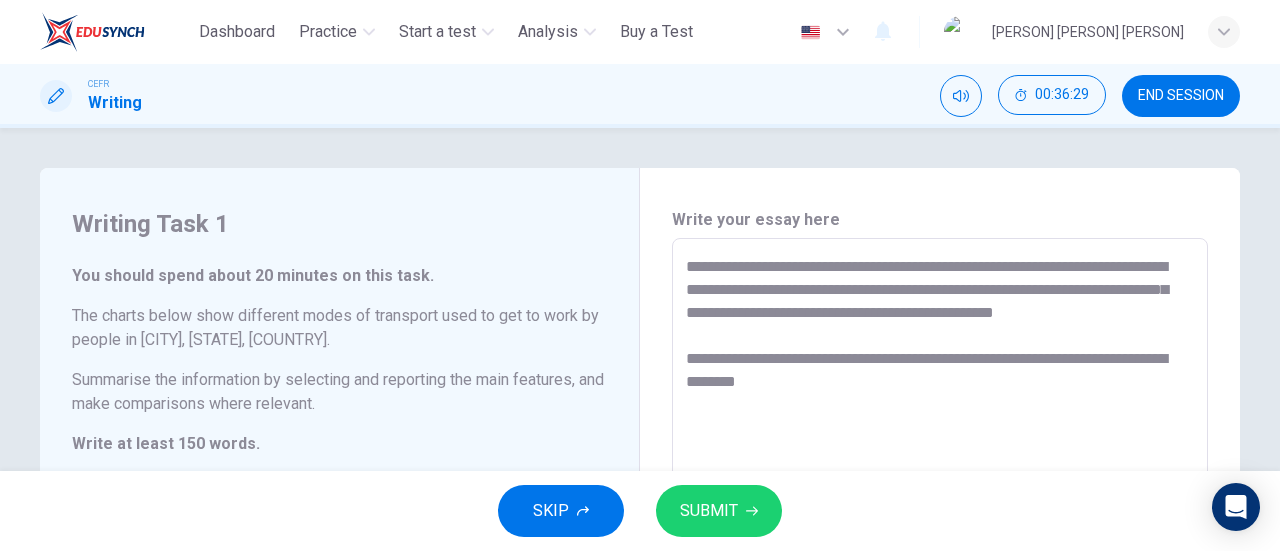 click on "**********" at bounding box center [940, 534] 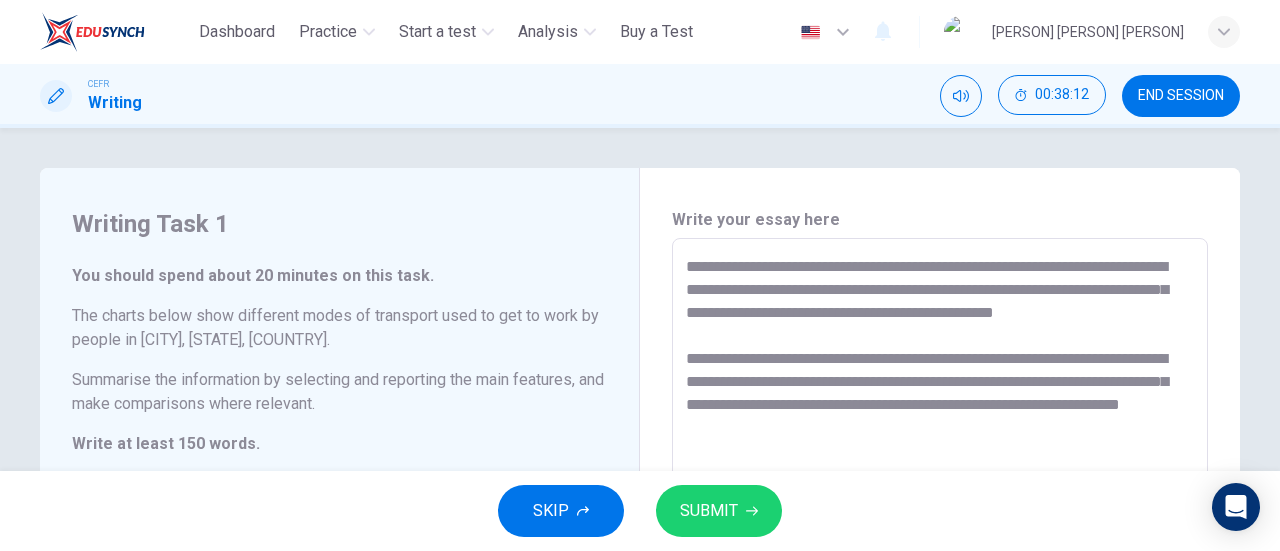 click on "**********" at bounding box center (940, 534) 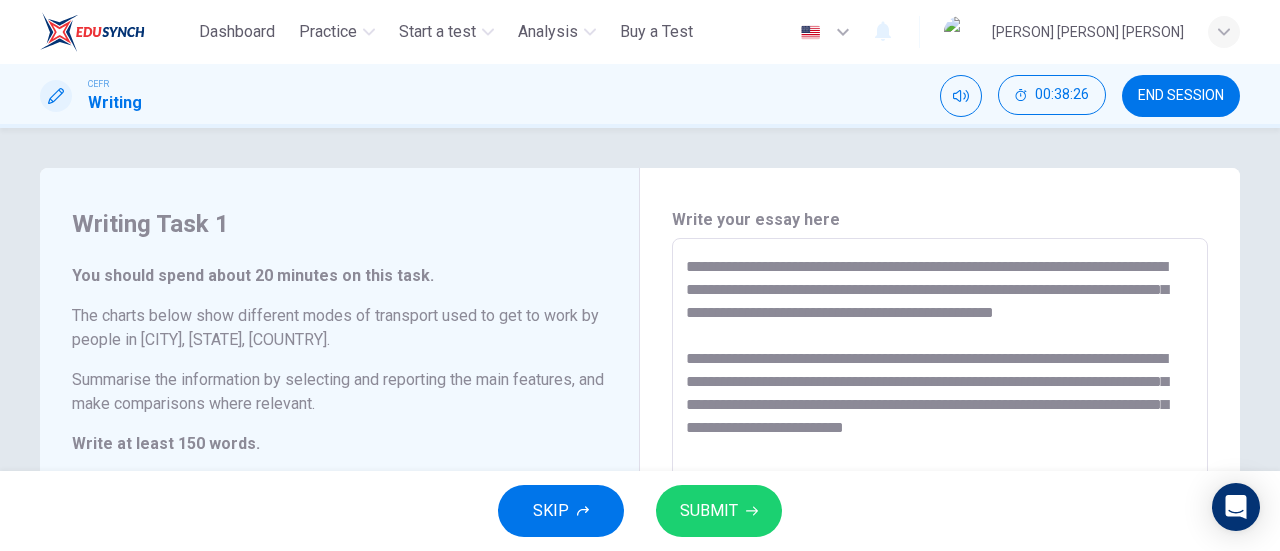 scroll, scrollTop: 11, scrollLeft: 0, axis: vertical 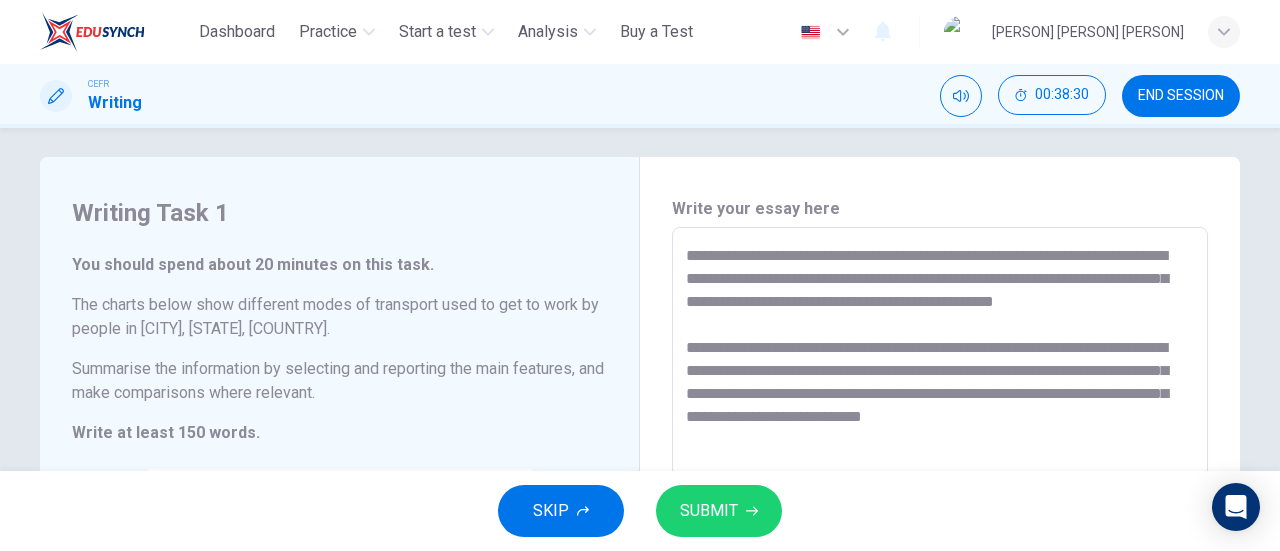 click on "**********" at bounding box center (940, 523) 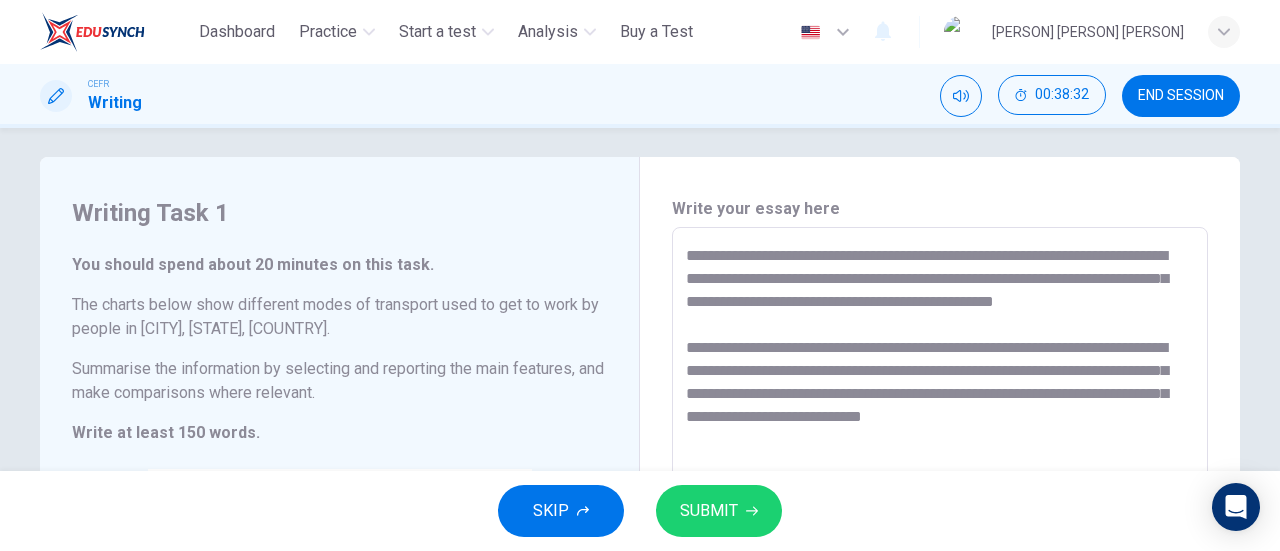 click on "**********" at bounding box center [940, 523] 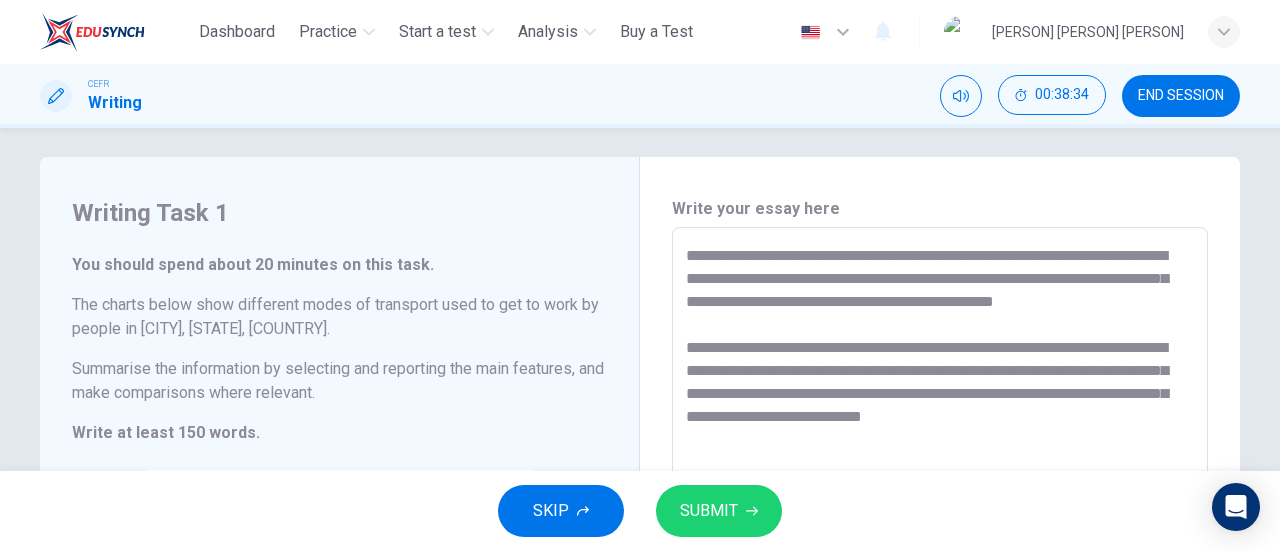 click on "**********" at bounding box center (940, 523) 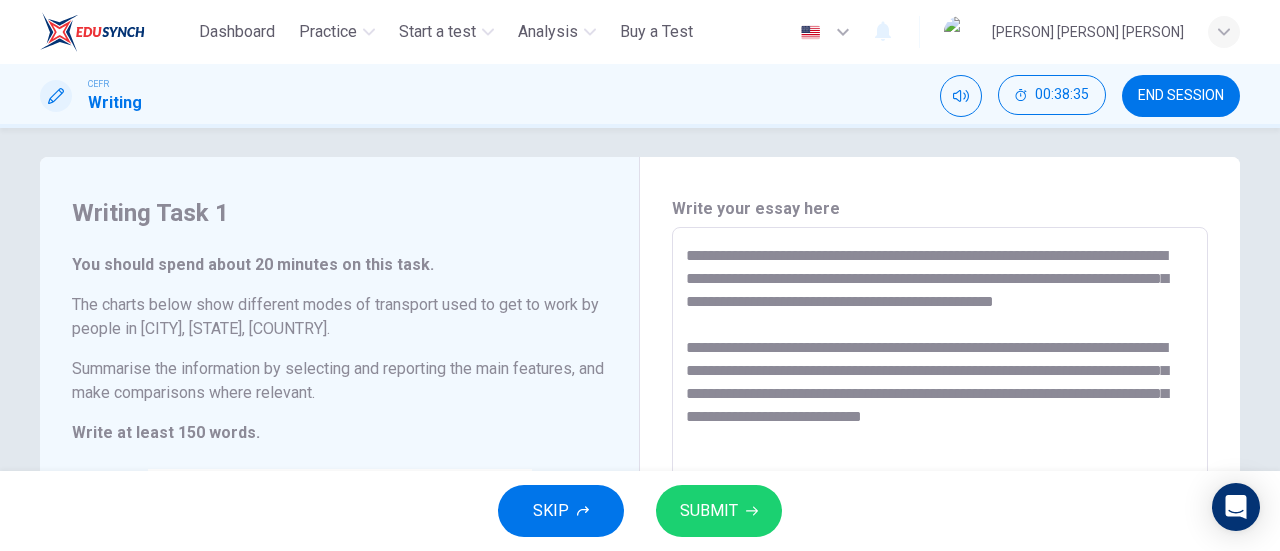 click on "**********" at bounding box center (940, 523) 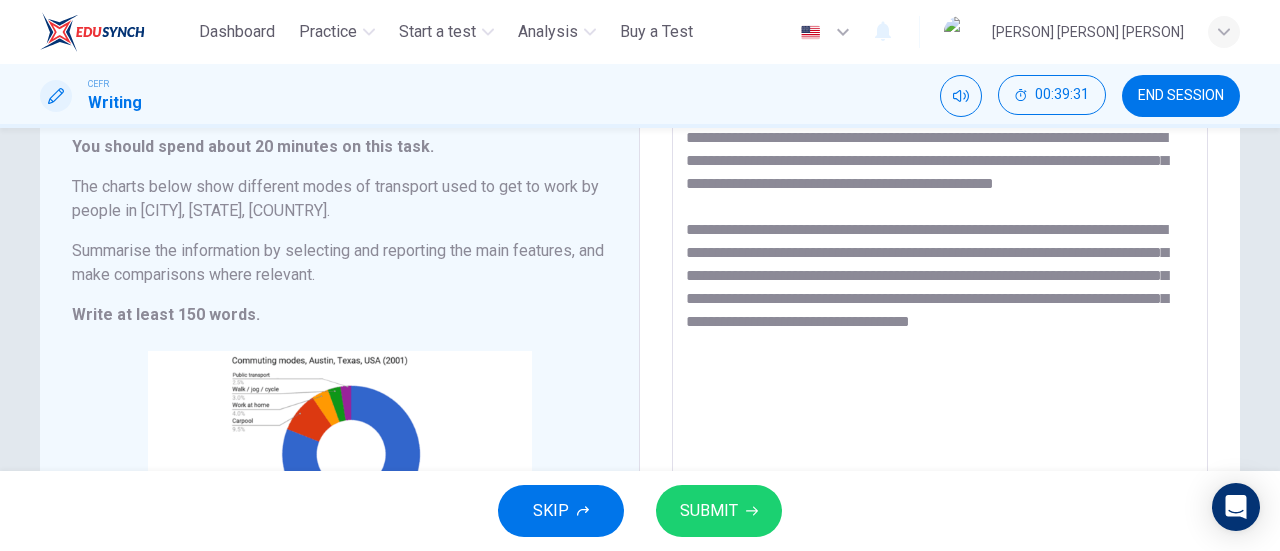 scroll, scrollTop: 133, scrollLeft: 0, axis: vertical 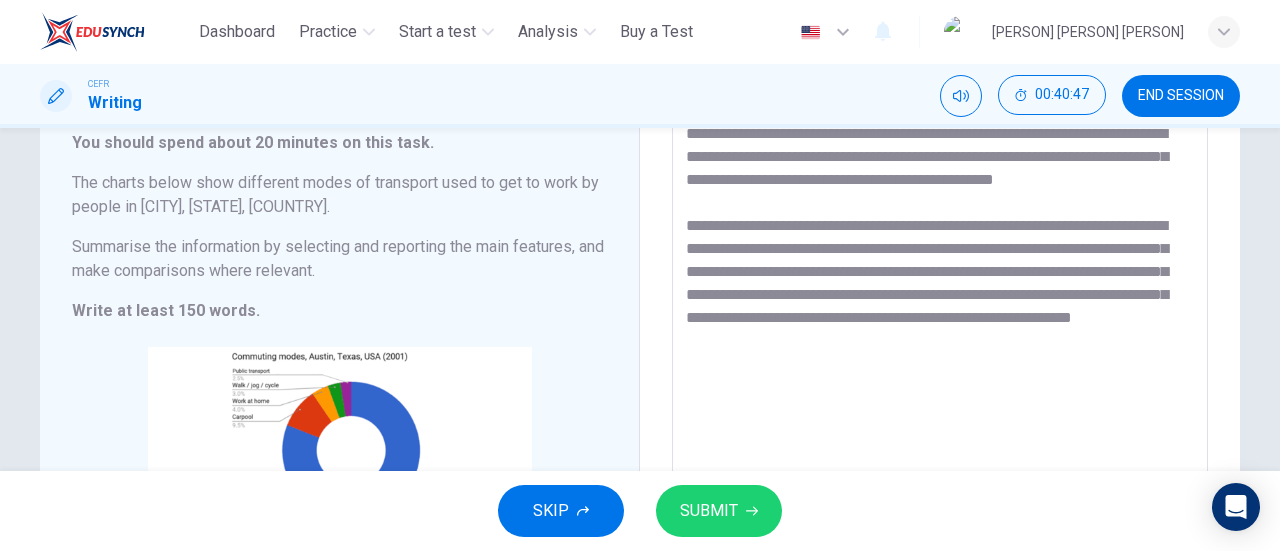 click on "**********" at bounding box center (940, 401) 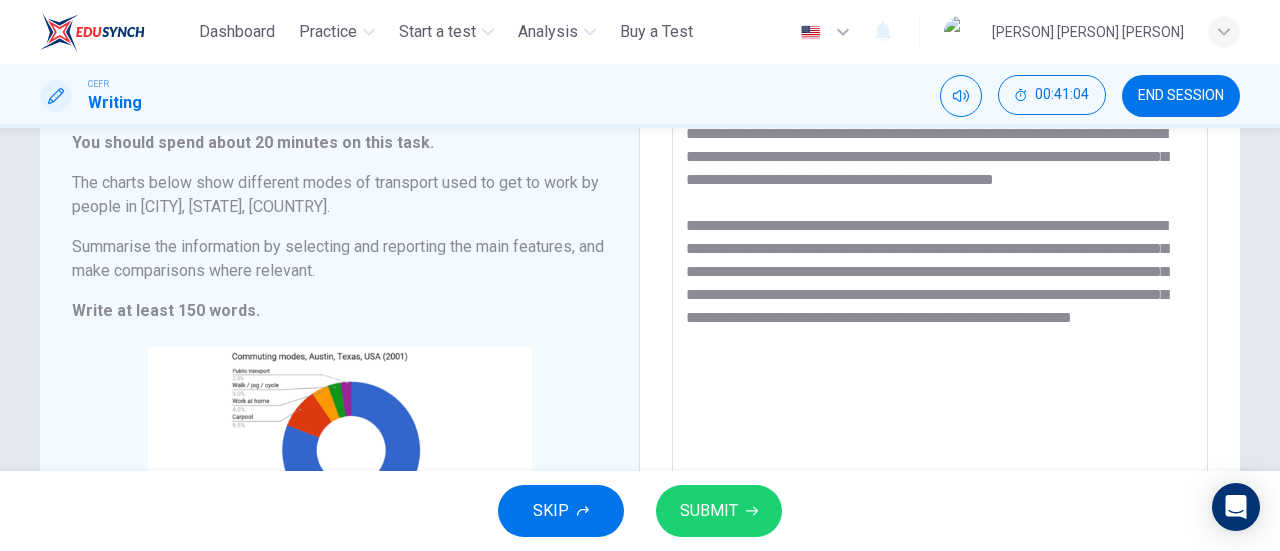 click on "**********" at bounding box center [940, 401] 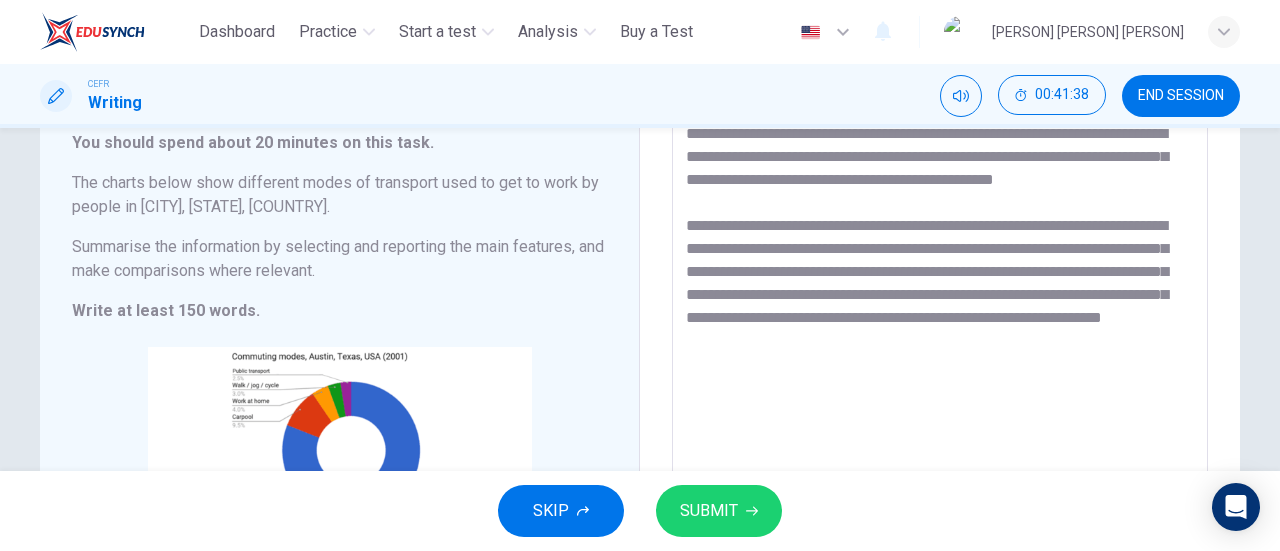 drag, startPoint x: 939, startPoint y: 362, endPoint x: 1021, endPoint y: 367, distance: 82.1523 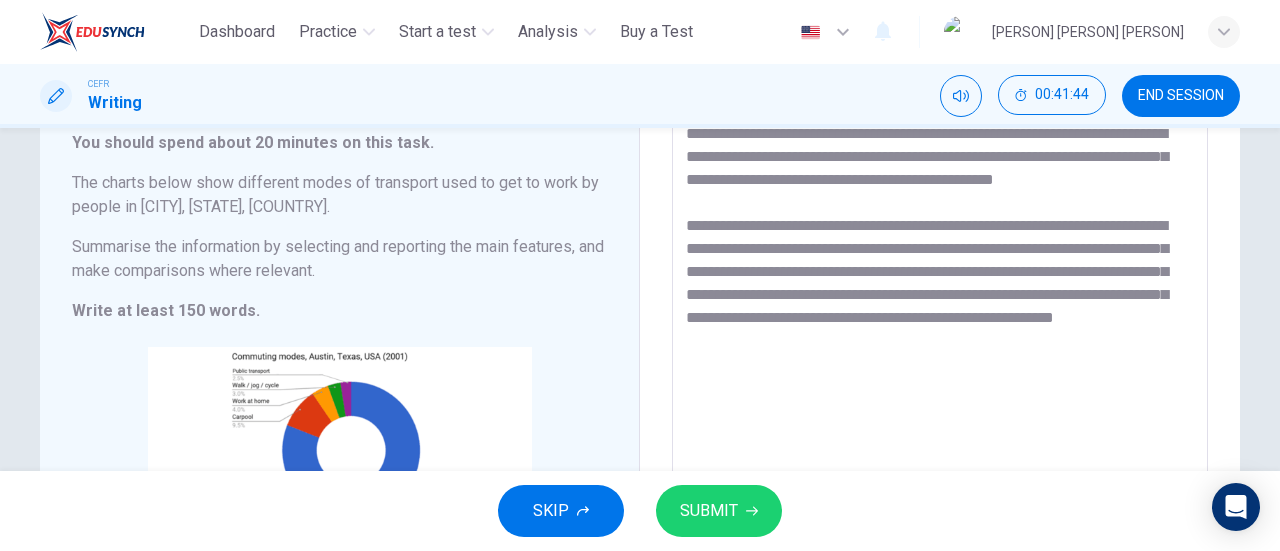 click on "**********" at bounding box center [940, 401] 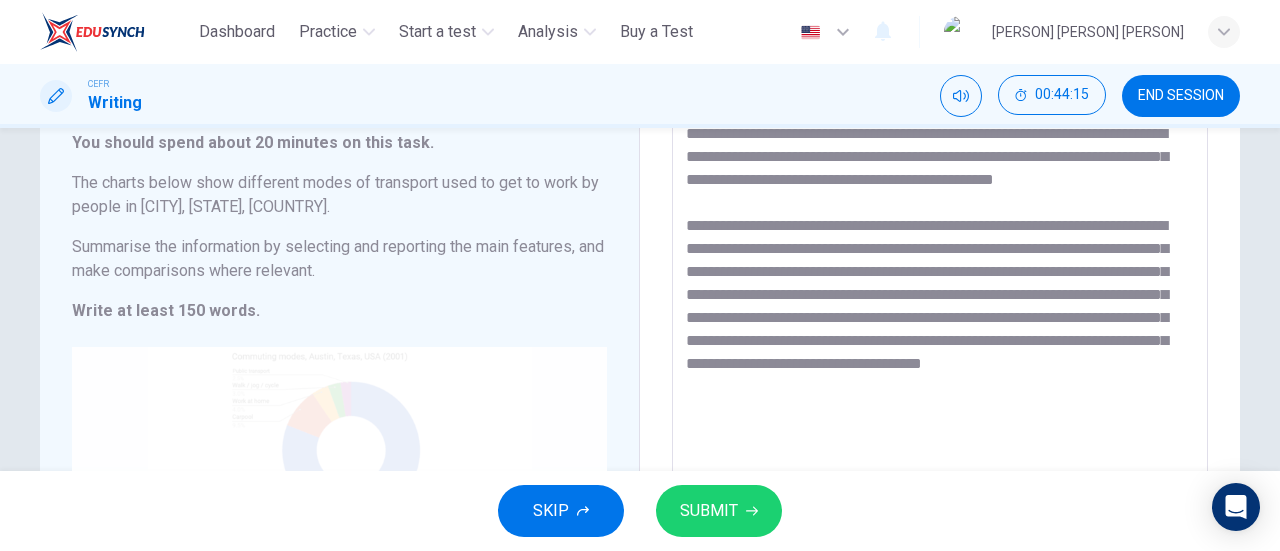 click on "Click to Zoom" at bounding box center (339, 537) 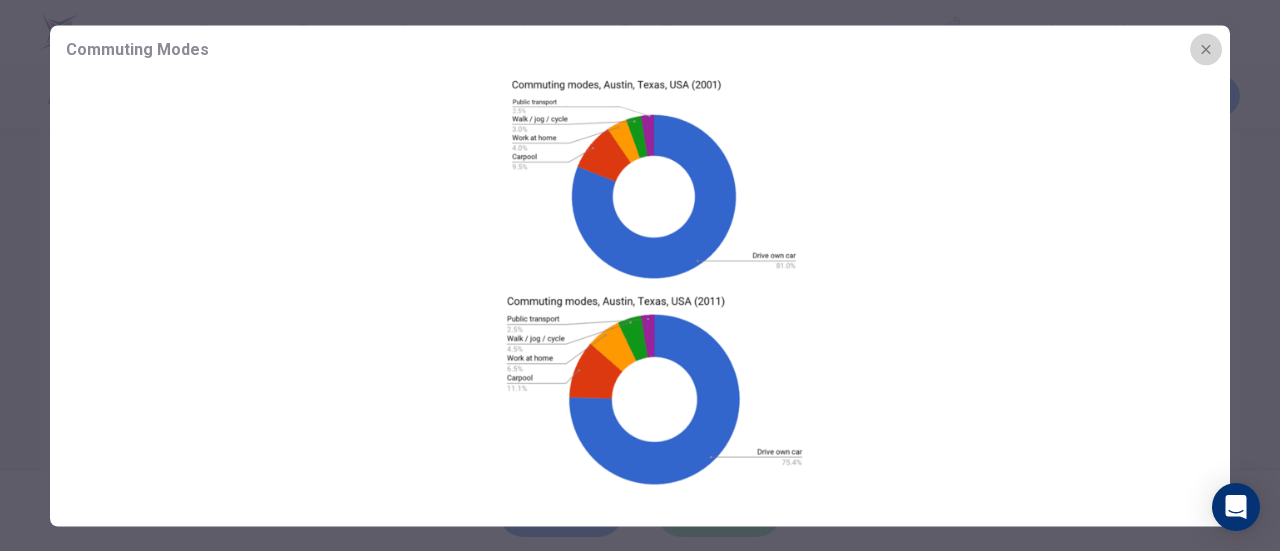 click at bounding box center [1206, 49] 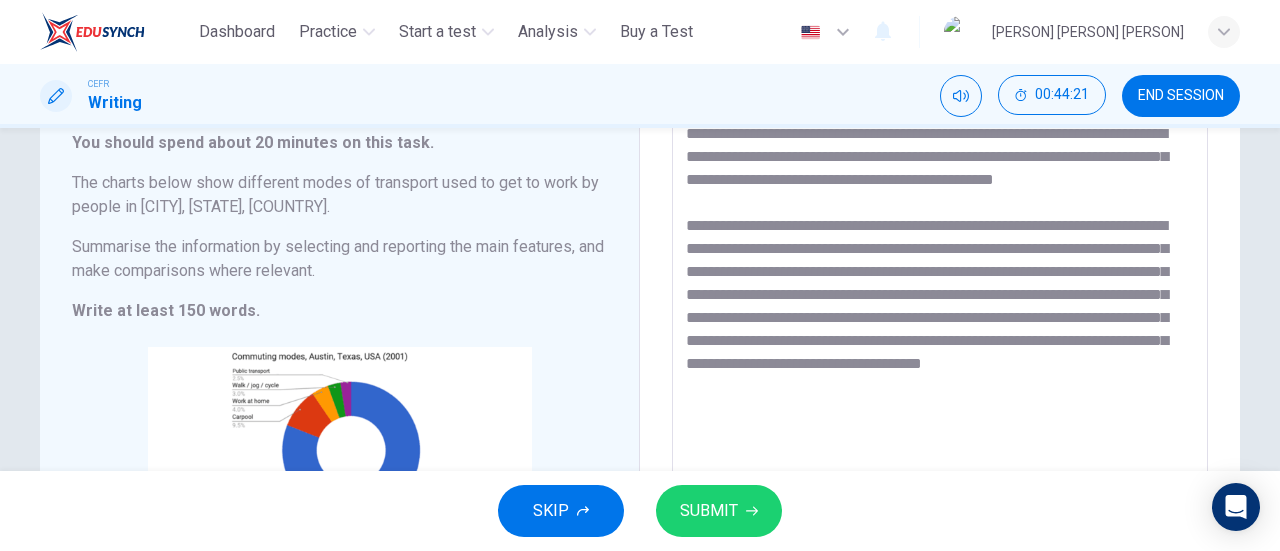 click on "**********" at bounding box center (940, 401) 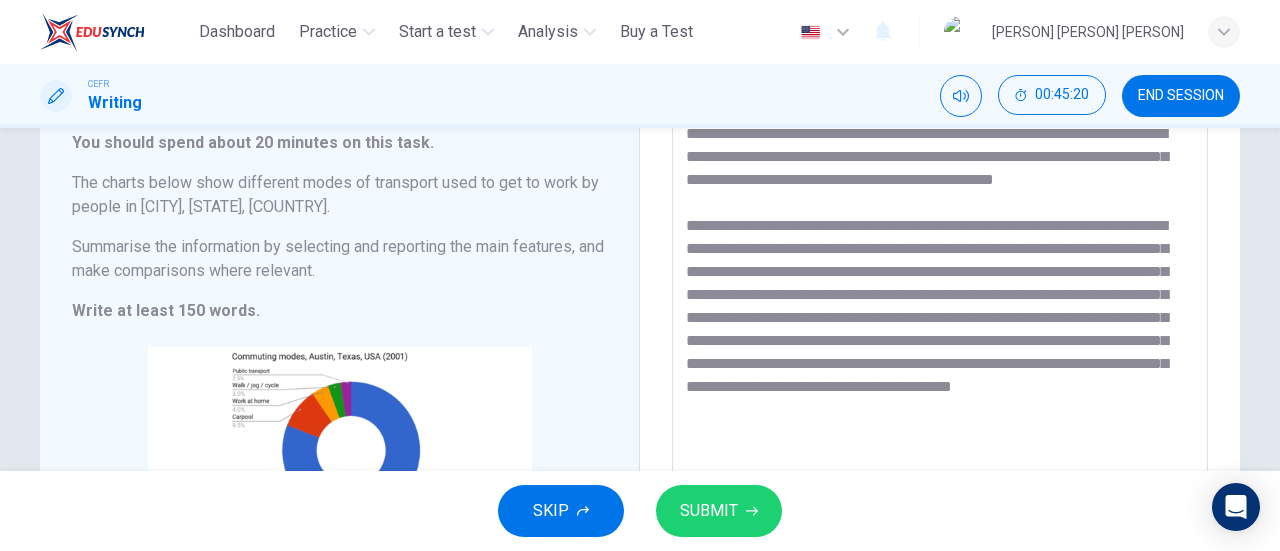 click on "**********" at bounding box center [940, 401] 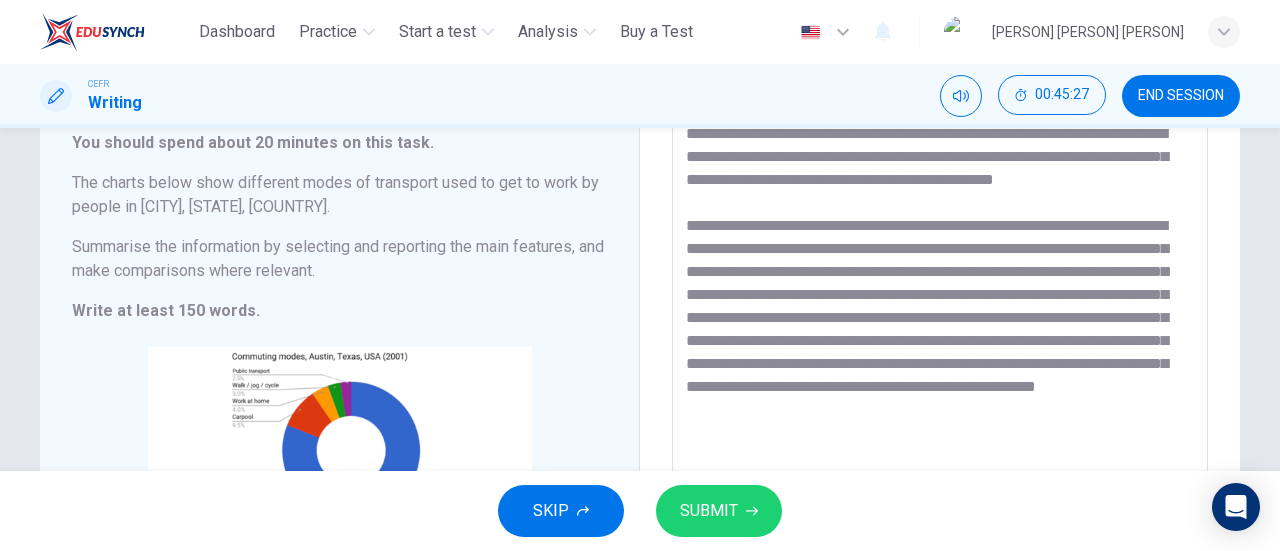 click on "**********" at bounding box center (940, 401) 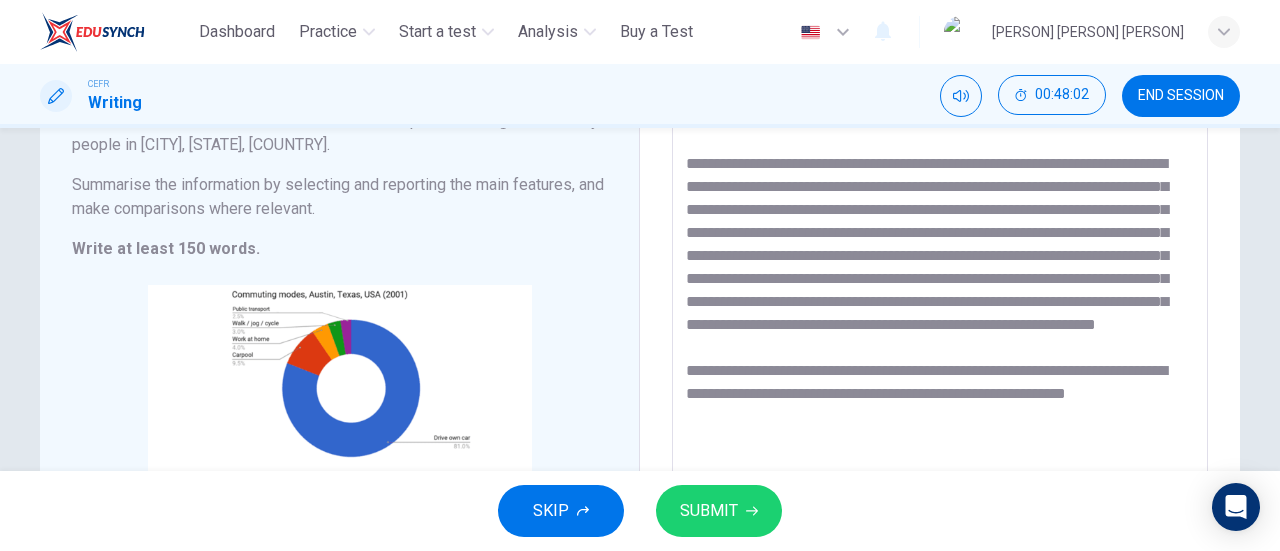 scroll, scrollTop: 218, scrollLeft: 0, axis: vertical 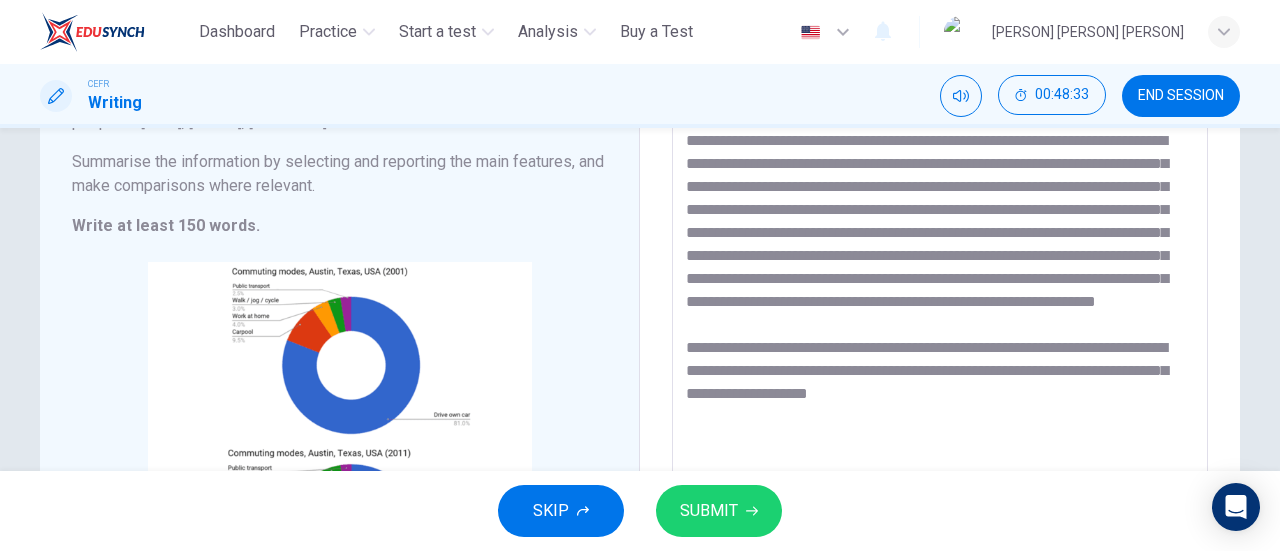 click on "**********" at bounding box center [940, 316] 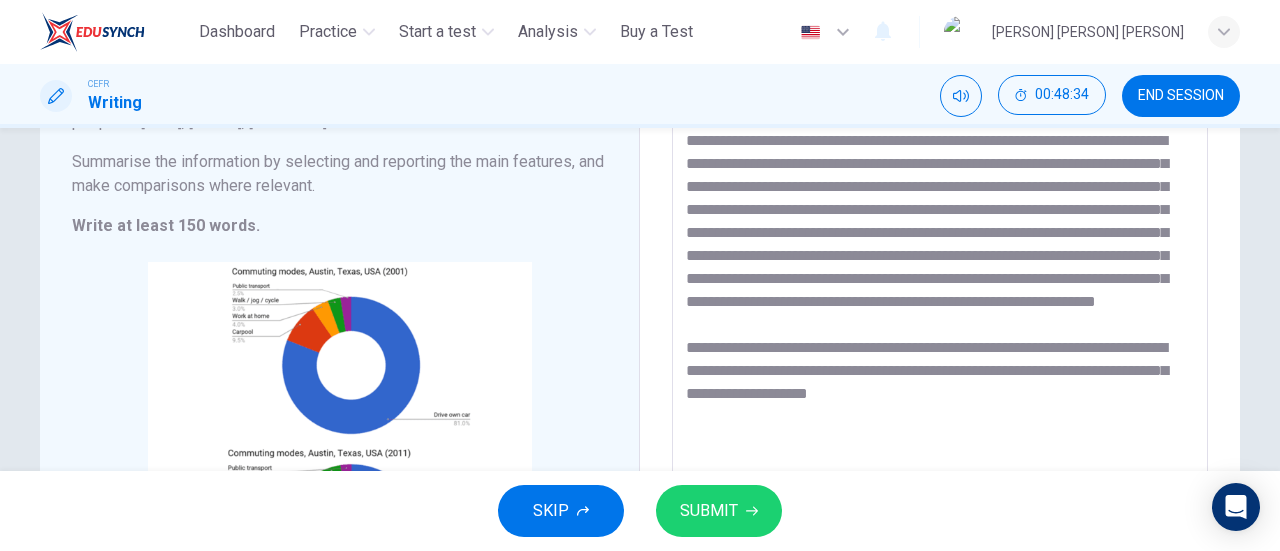 click on "**********" at bounding box center (940, 316) 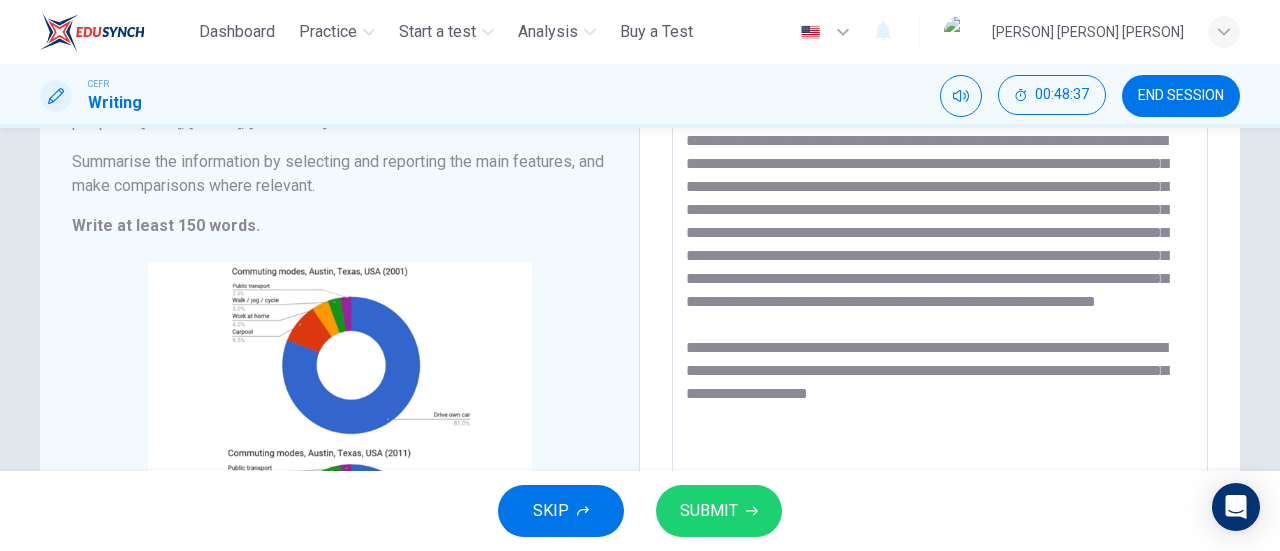 click on "**********" at bounding box center [940, 316] 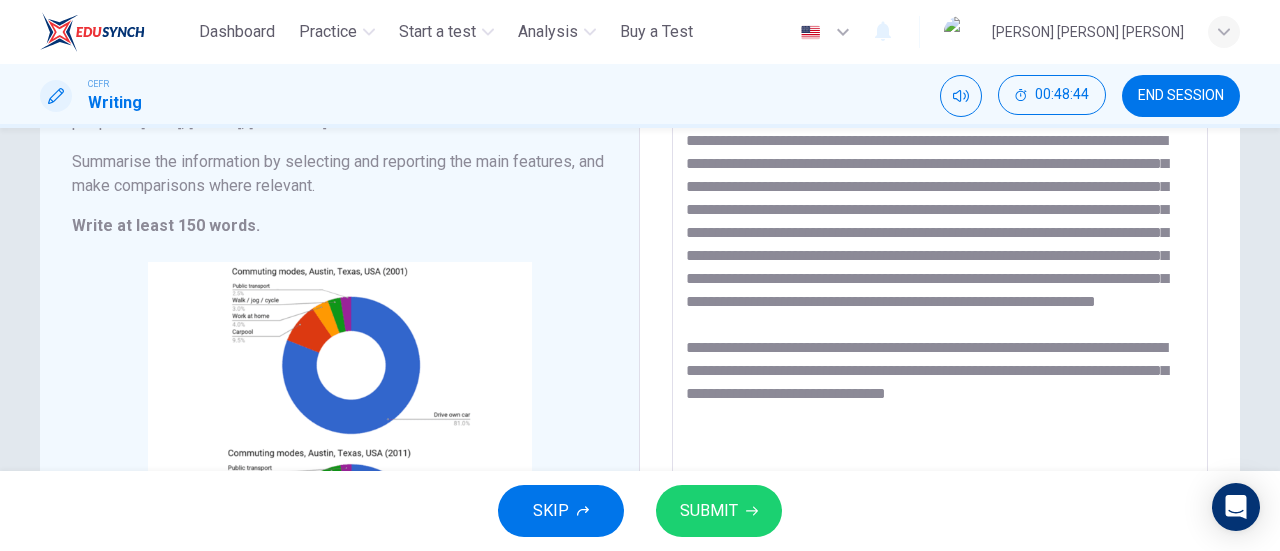 click at bounding box center (940, 316) 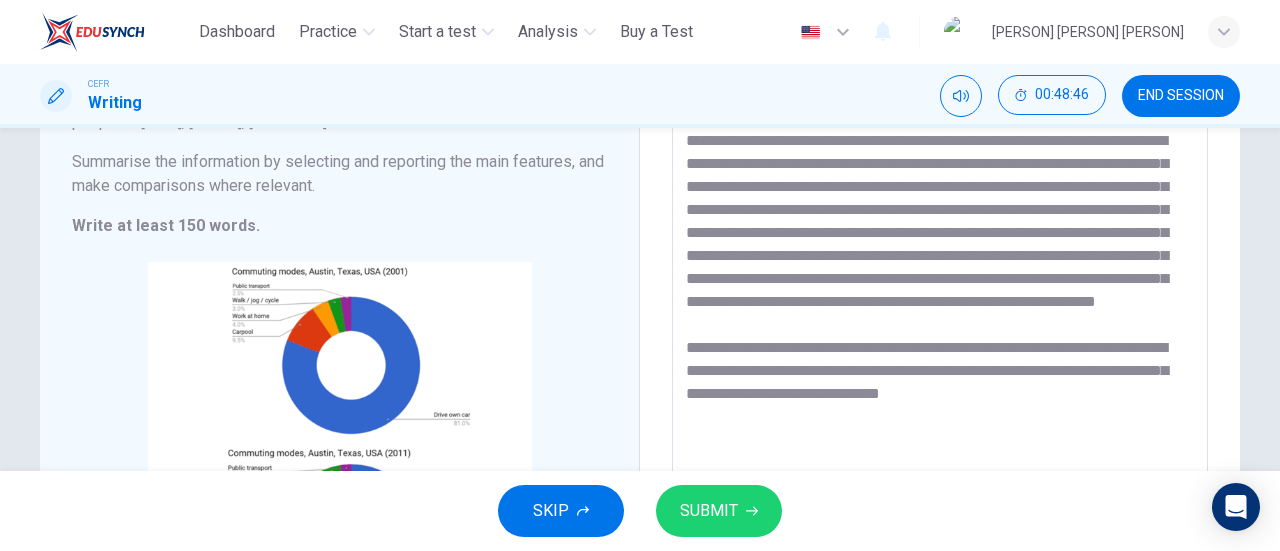 click at bounding box center (940, 316) 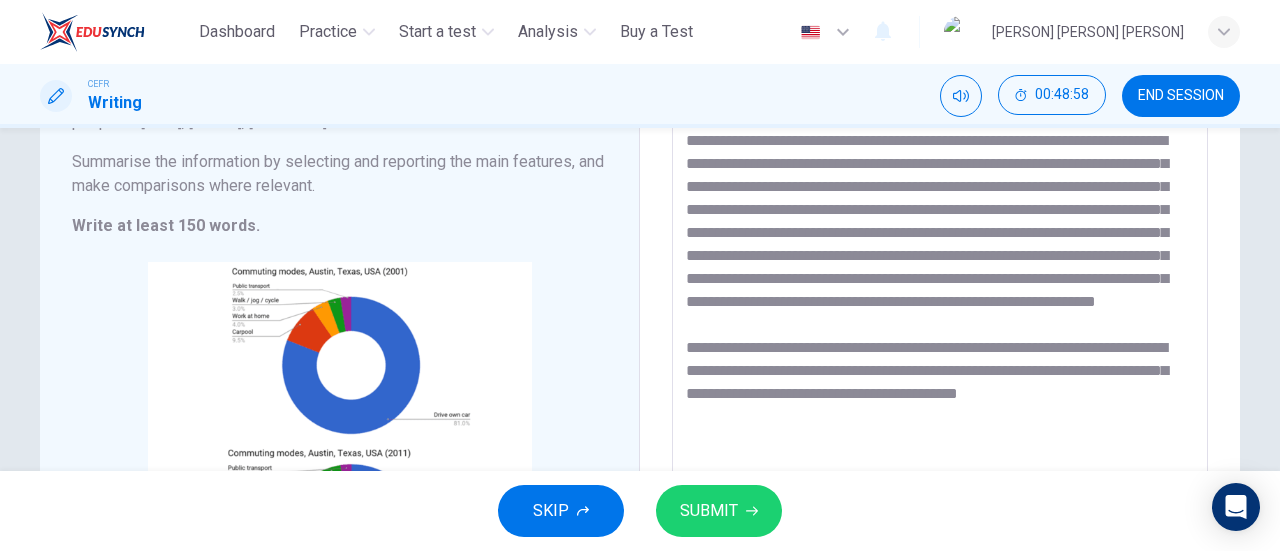 scroll, scrollTop: 241, scrollLeft: 0, axis: vertical 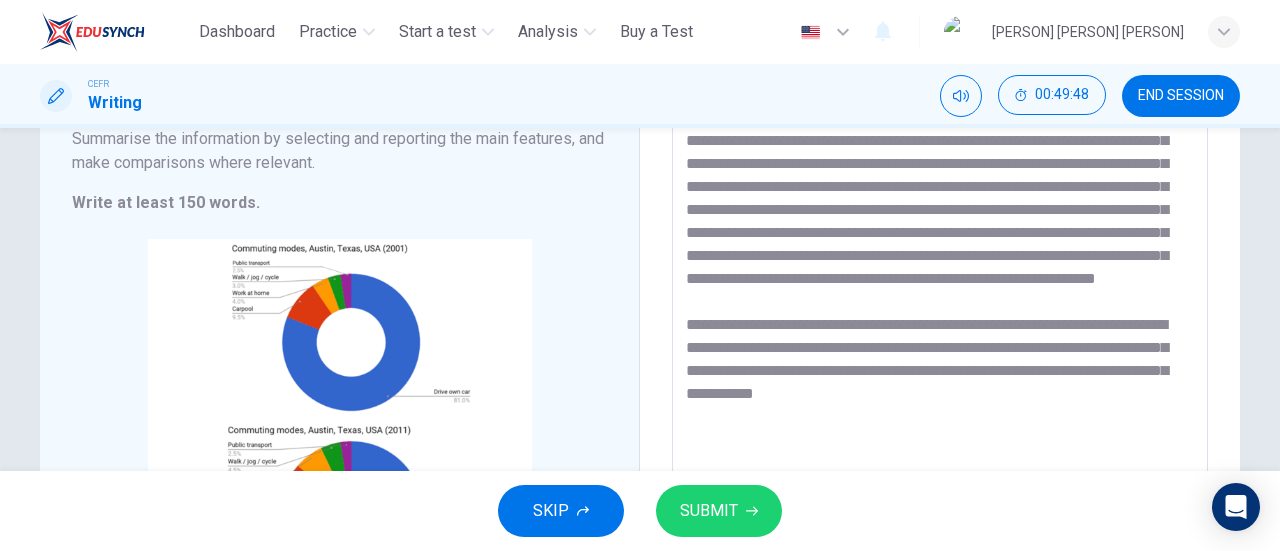 click at bounding box center (940, 293) 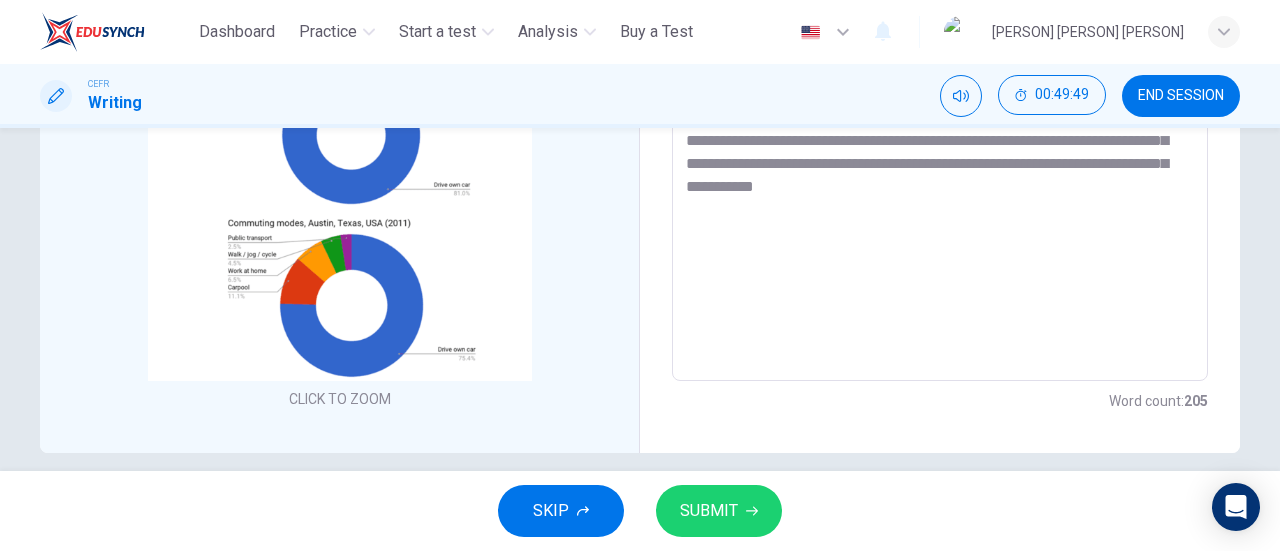 drag, startPoint x: 1031, startPoint y: 462, endPoint x: 989, endPoint y: 459, distance: 42.107006 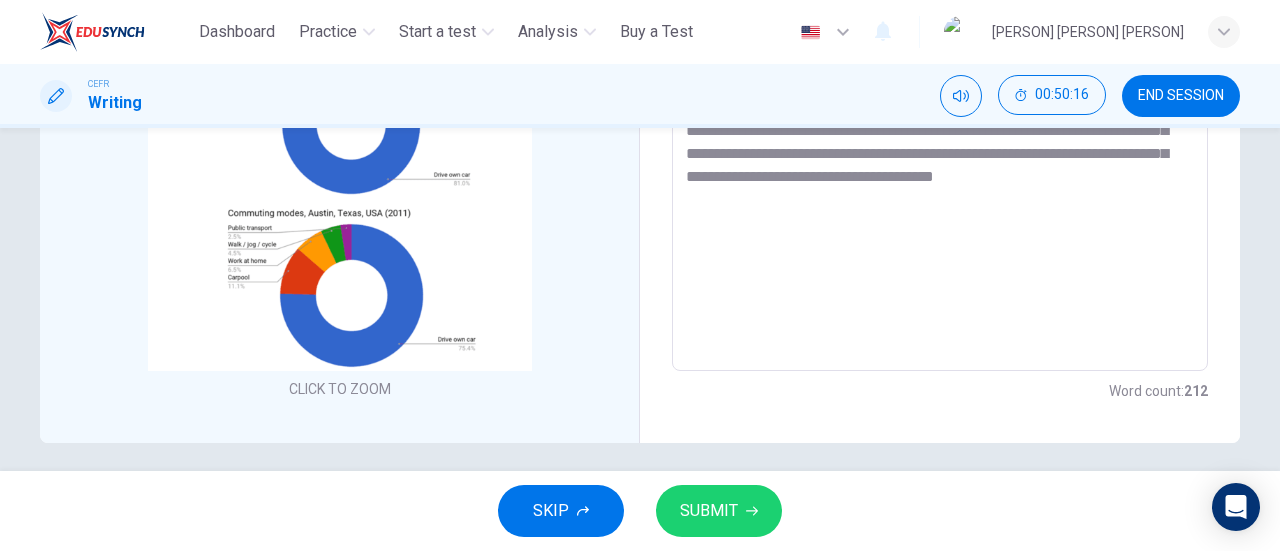click at bounding box center (940, 76) 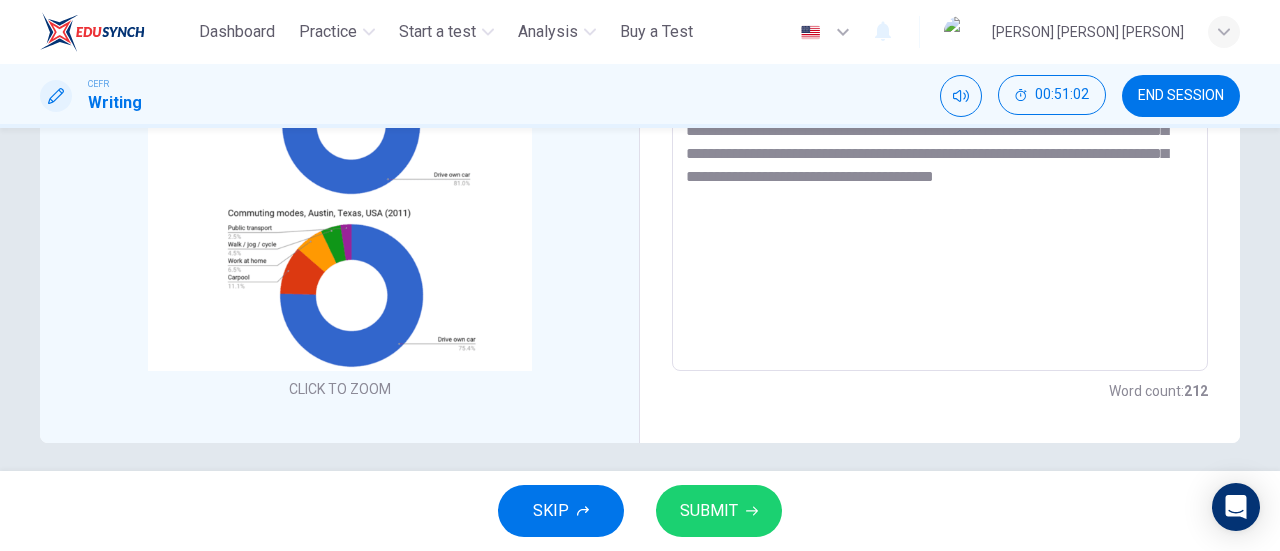 click at bounding box center [940, 76] 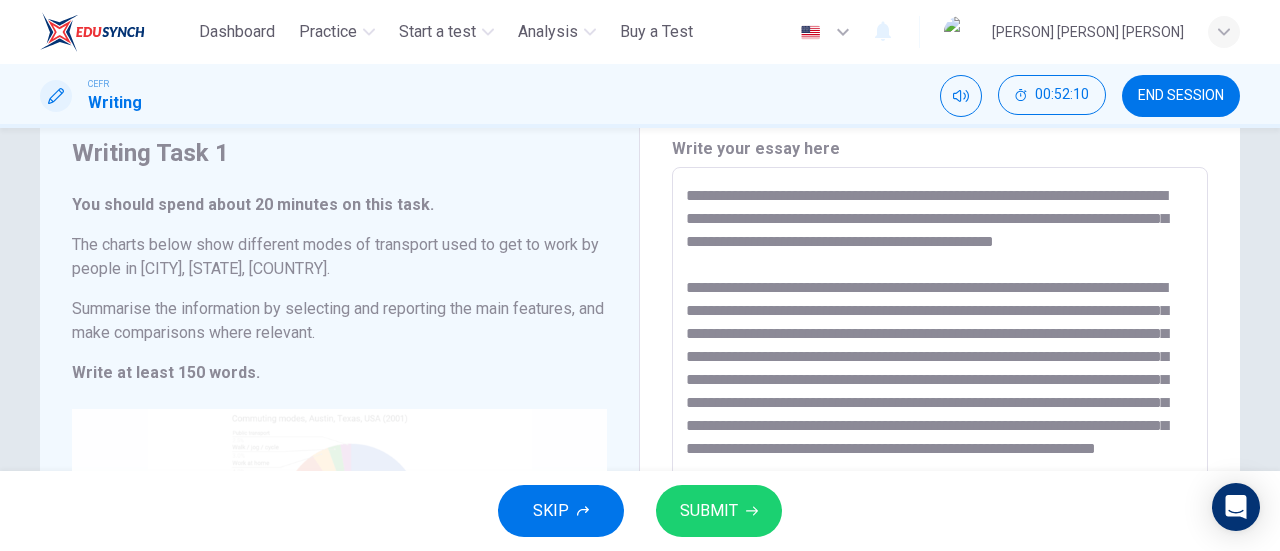 scroll, scrollTop: 67, scrollLeft: 0, axis: vertical 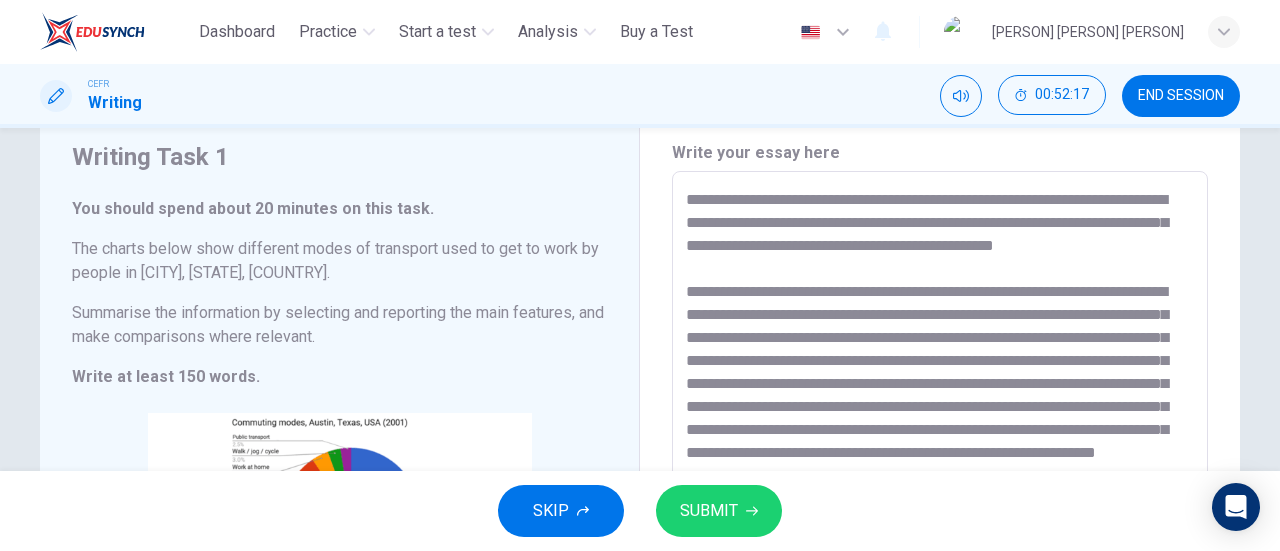 type on "**********" 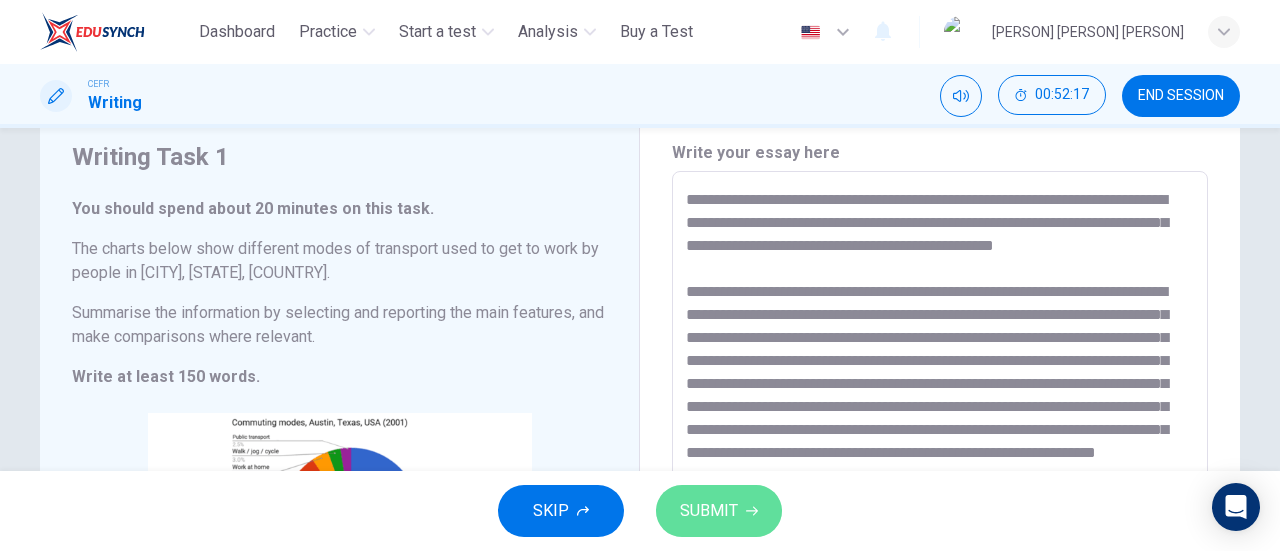 click at bounding box center [752, 511] 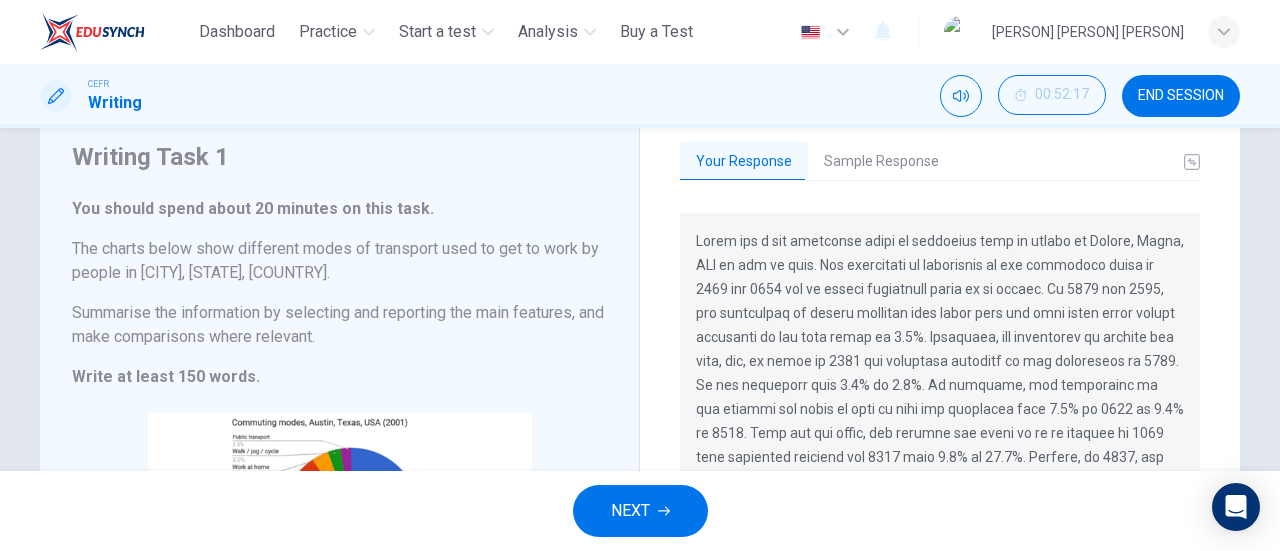 click on "Sample Response" at bounding box center [881, 162] 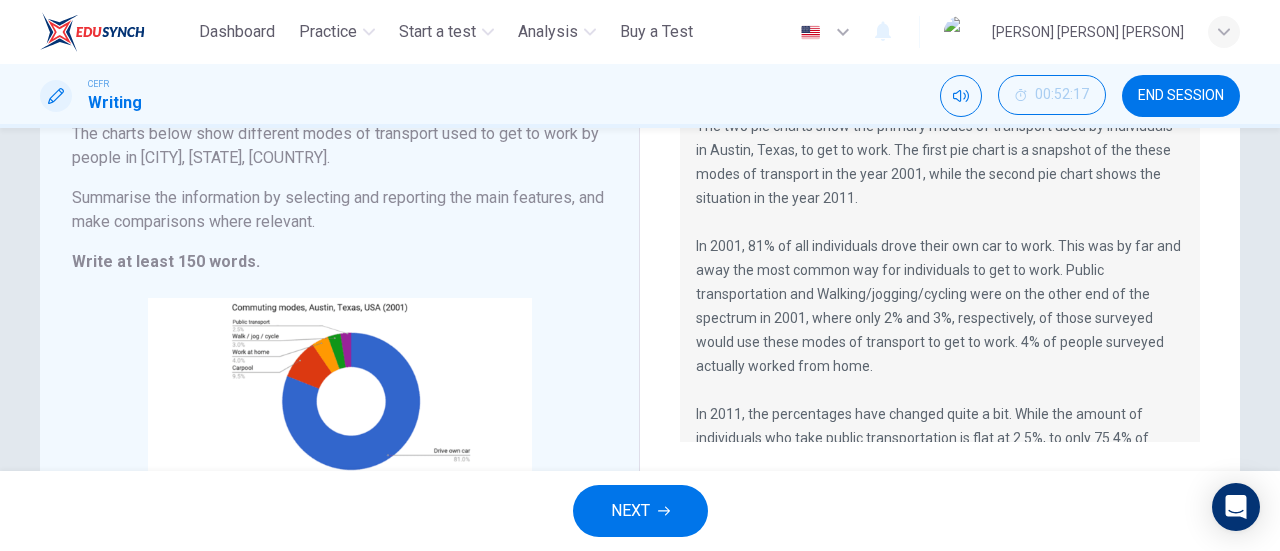 scroll, scrollTop: 185, scrollLeft: 0, axis: vertical 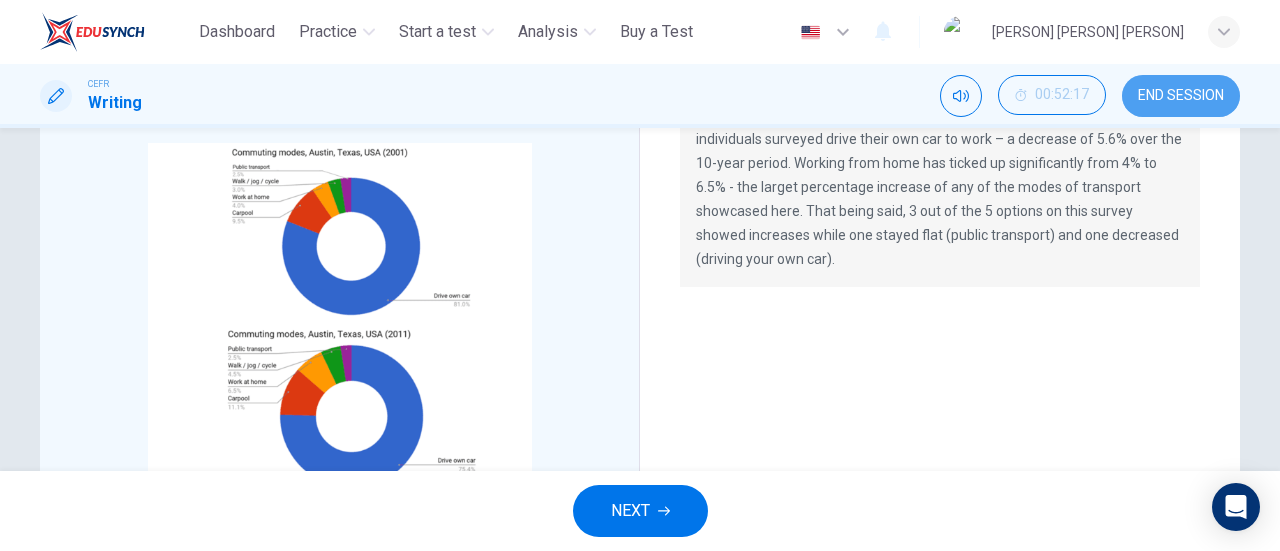 click on "END SESSION" at bounding box center (1181, 96) 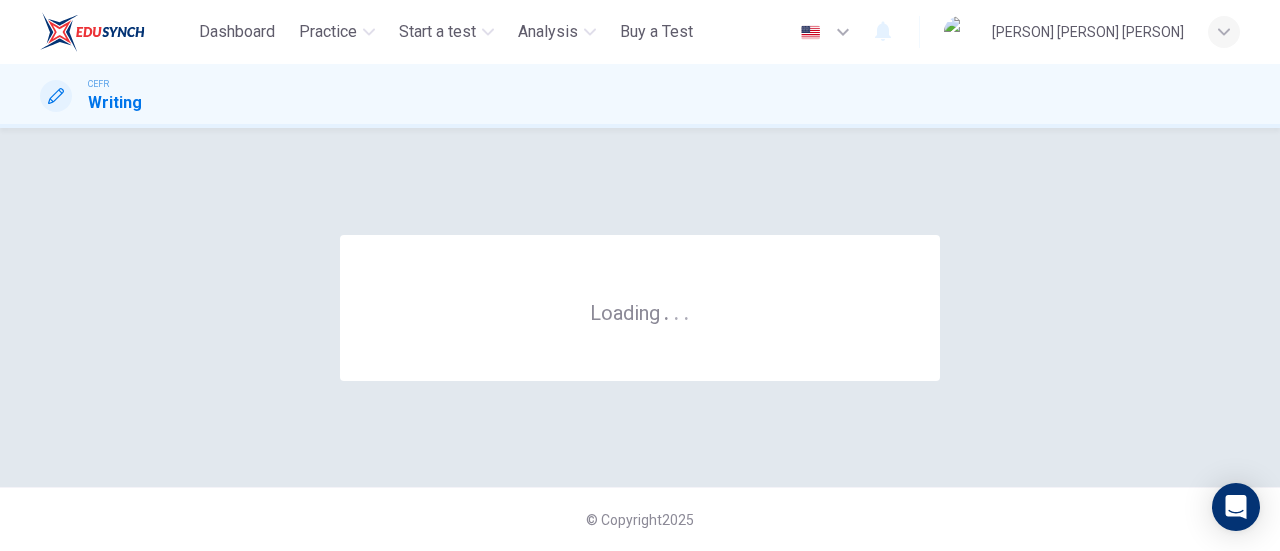 scroll, scrollTop: 0, scrollLeft: 0, axis: both 